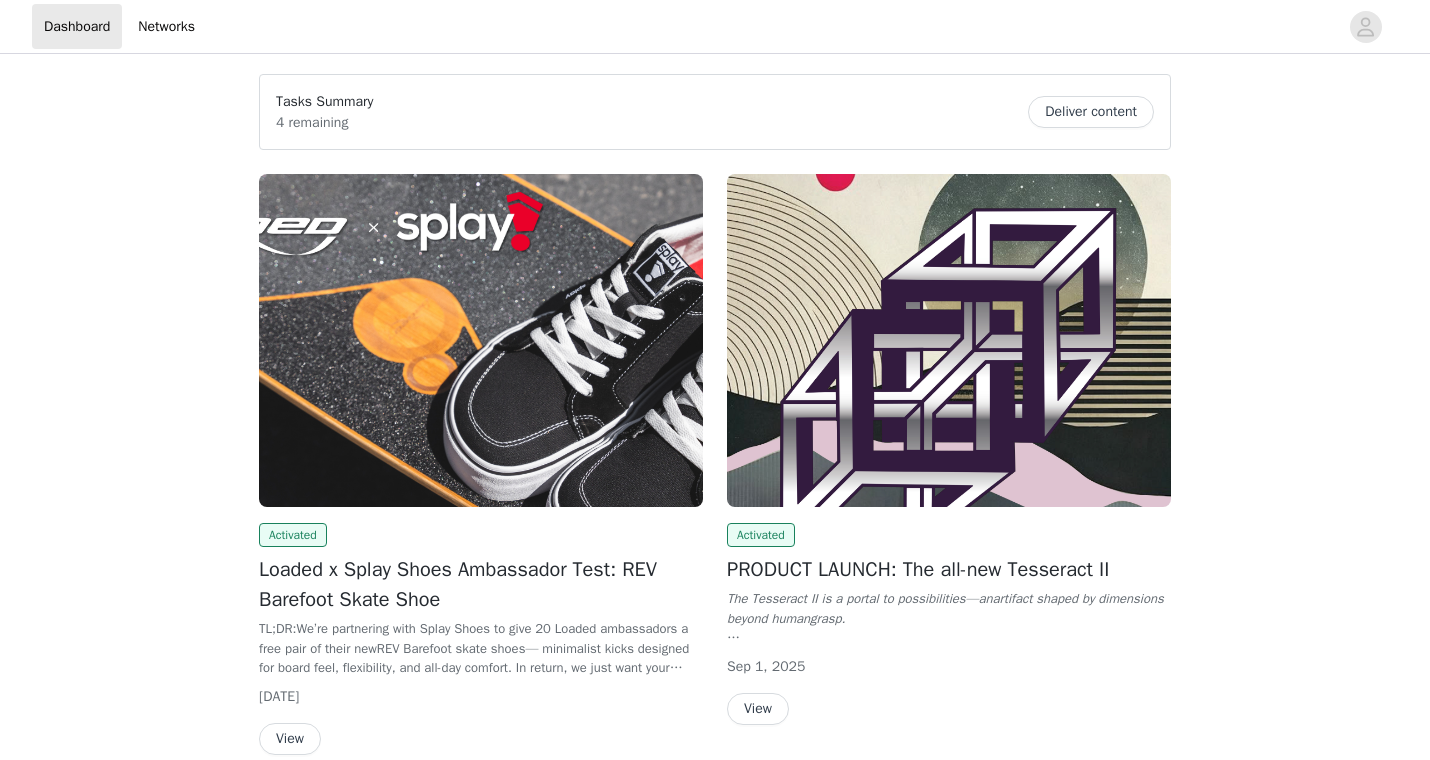scroll, scrollTop: 0, scrollLeft: 0, axis: both 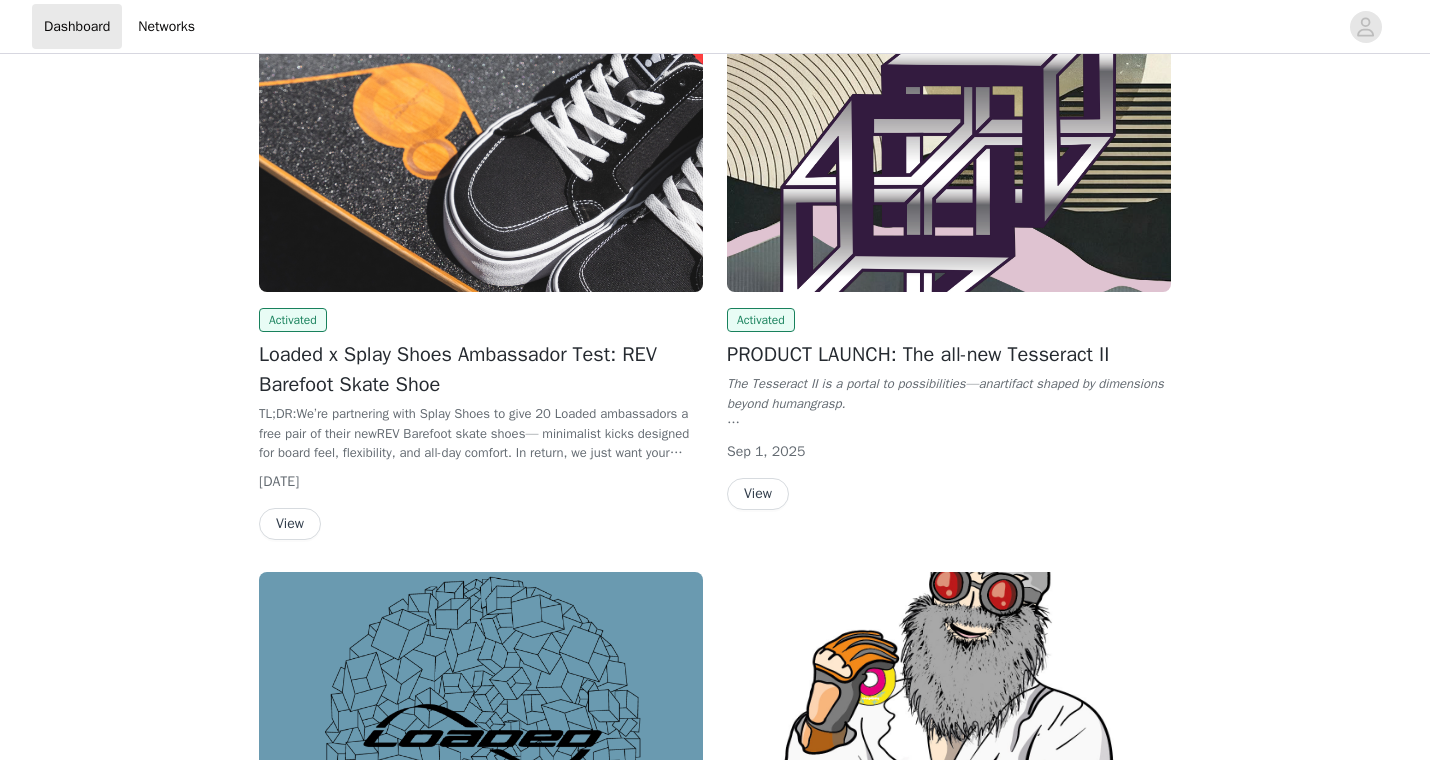 click on "View" at bounding box center (758, 494) 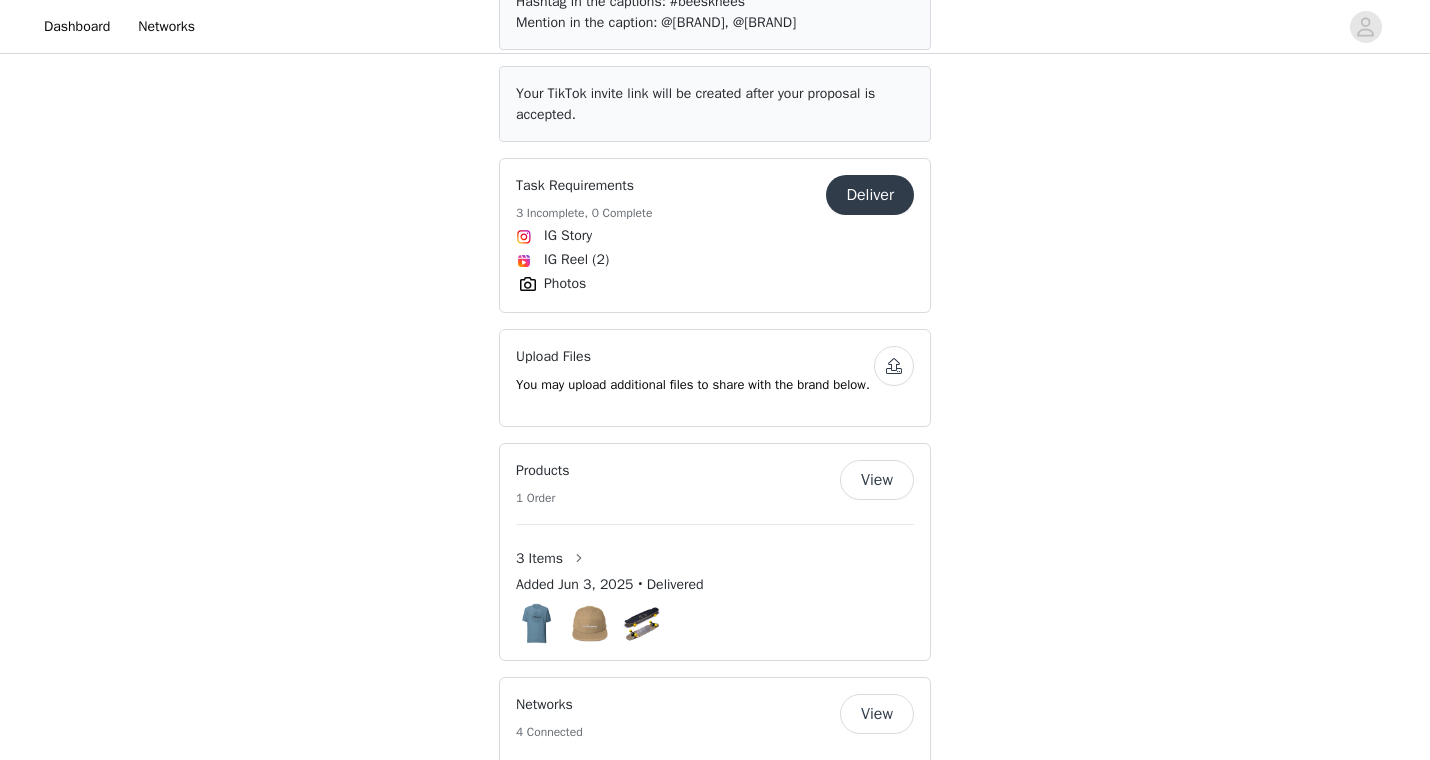 scroll, scrollTop: 2061, scrollLeft: 0, axis: vertical 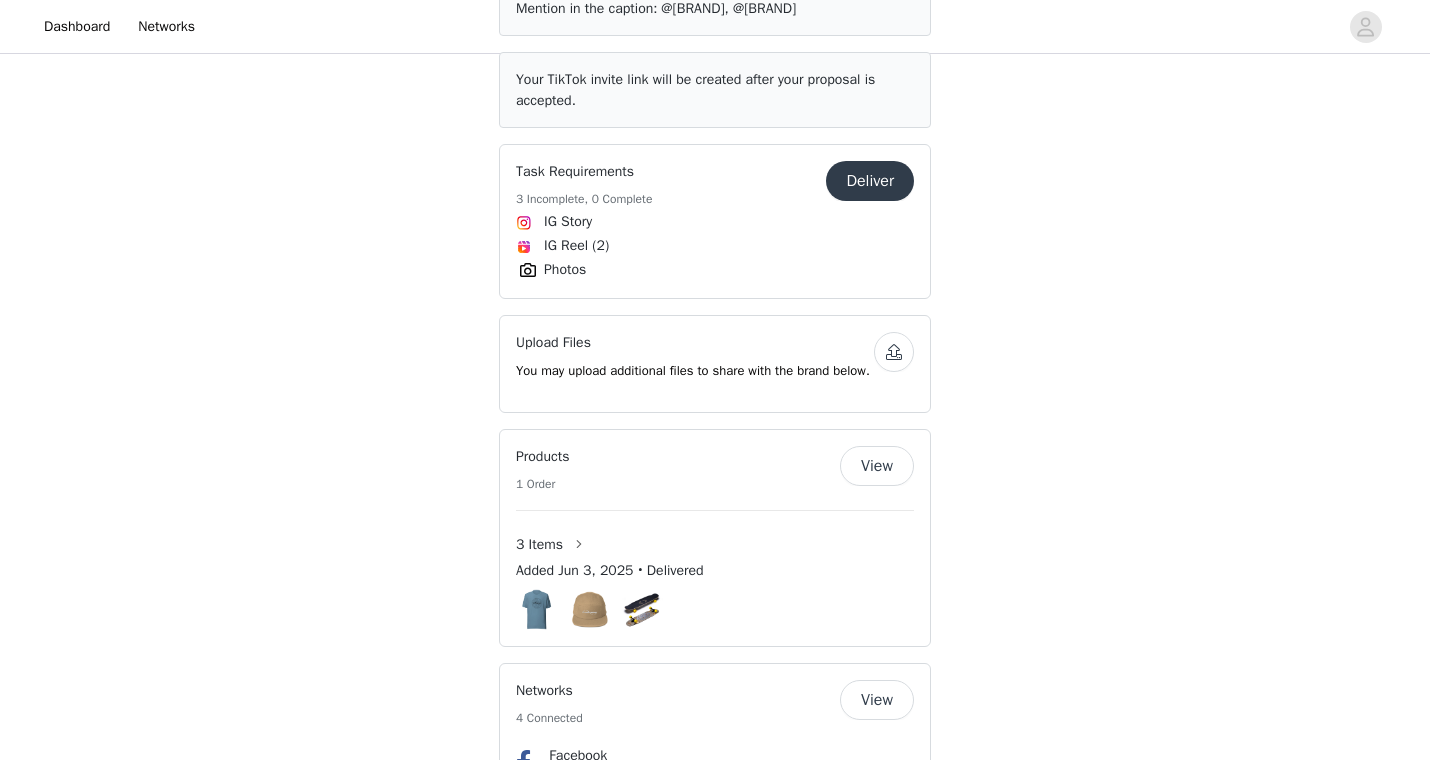 click on "Deliver" at bounding box center [870, 181] 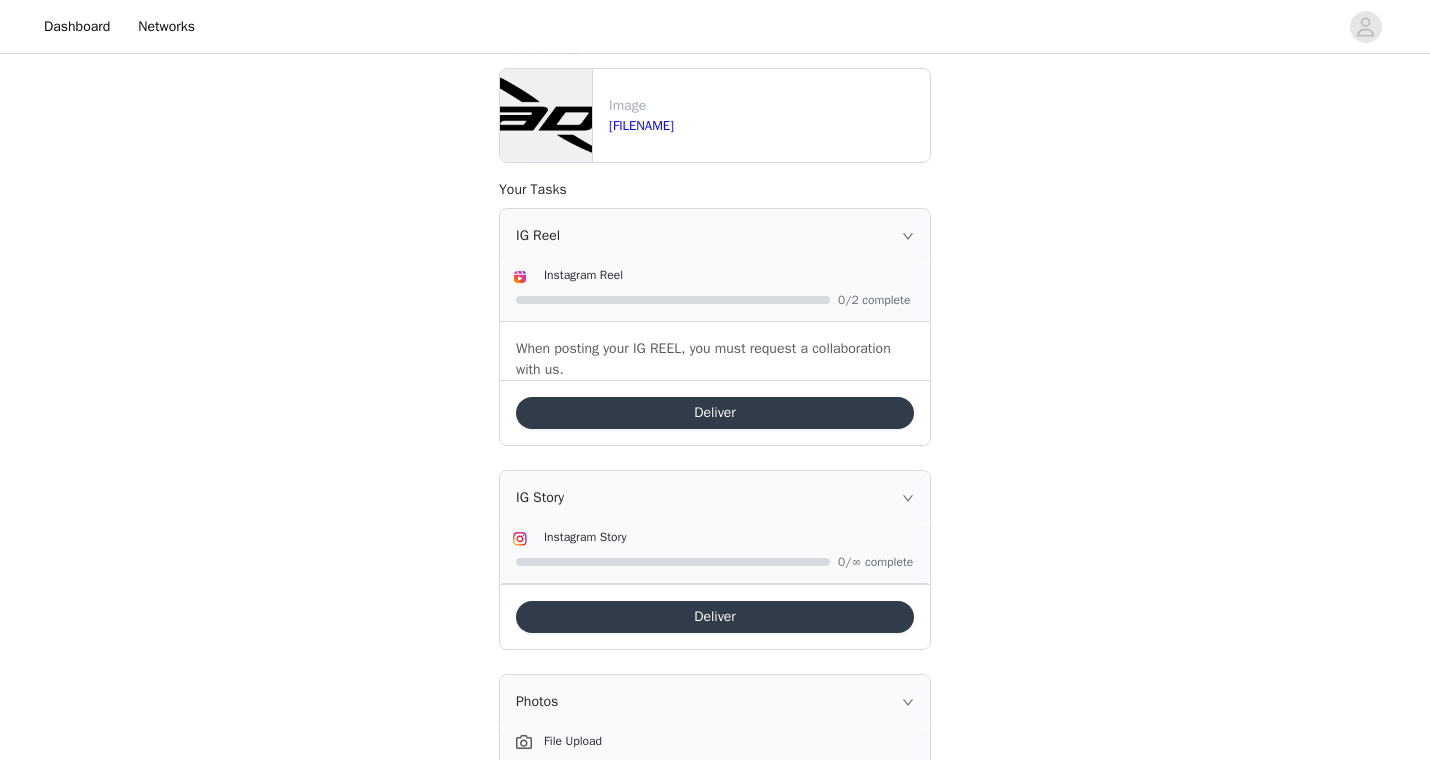 scroll, scrollTop: 729, scrollLeft: 0, axis: vertical 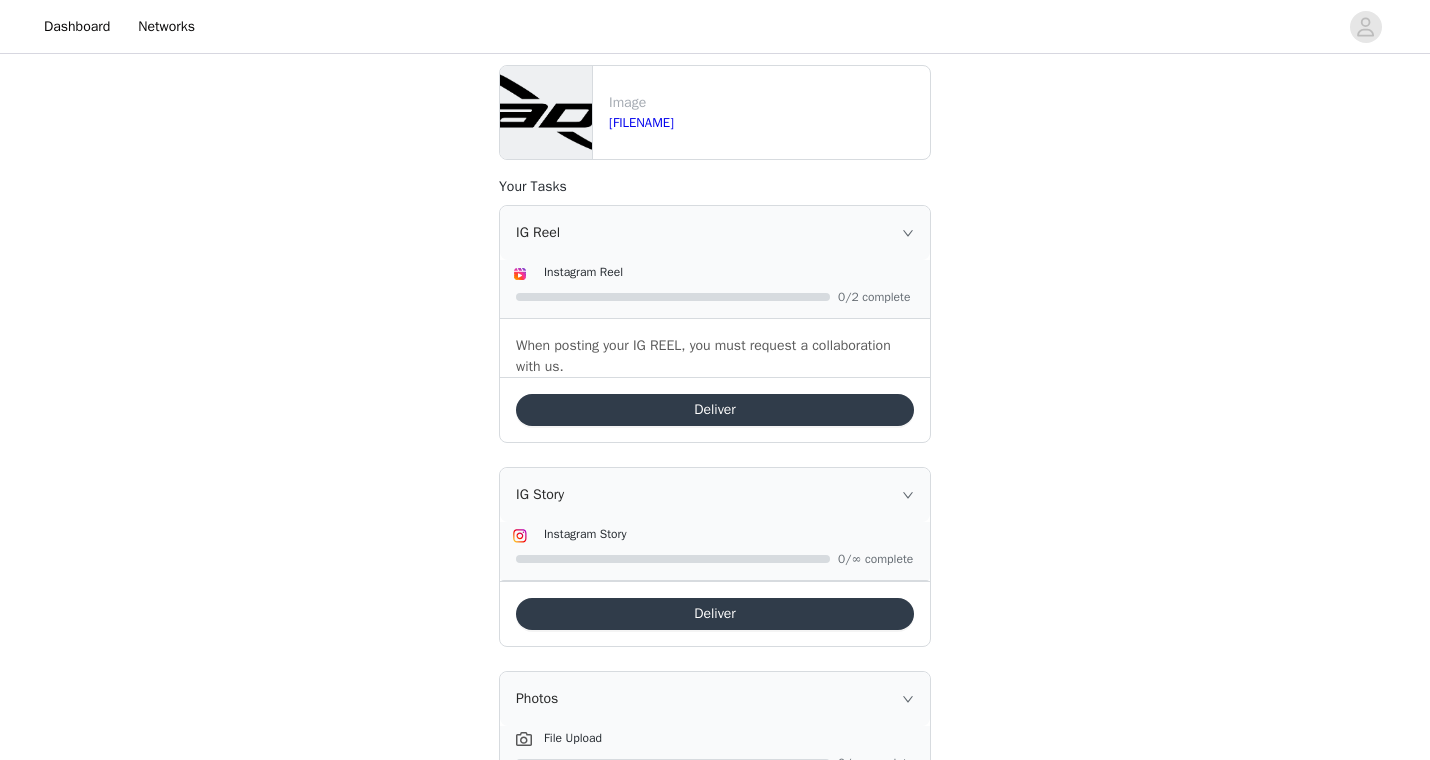 click on "Deliver" at bounding box center [715, 410] 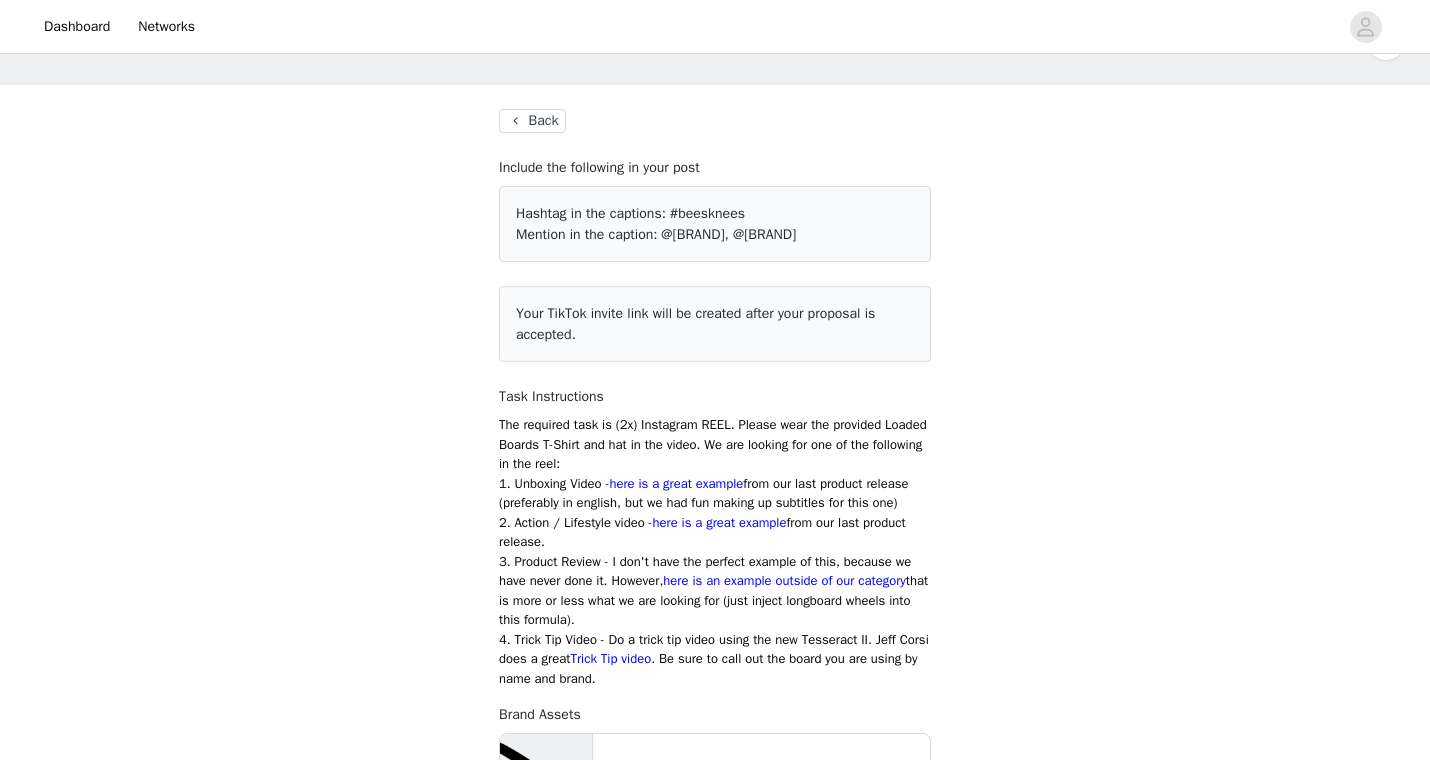scroll, scrollTop: 0, scrollLeft: 0, axis: both 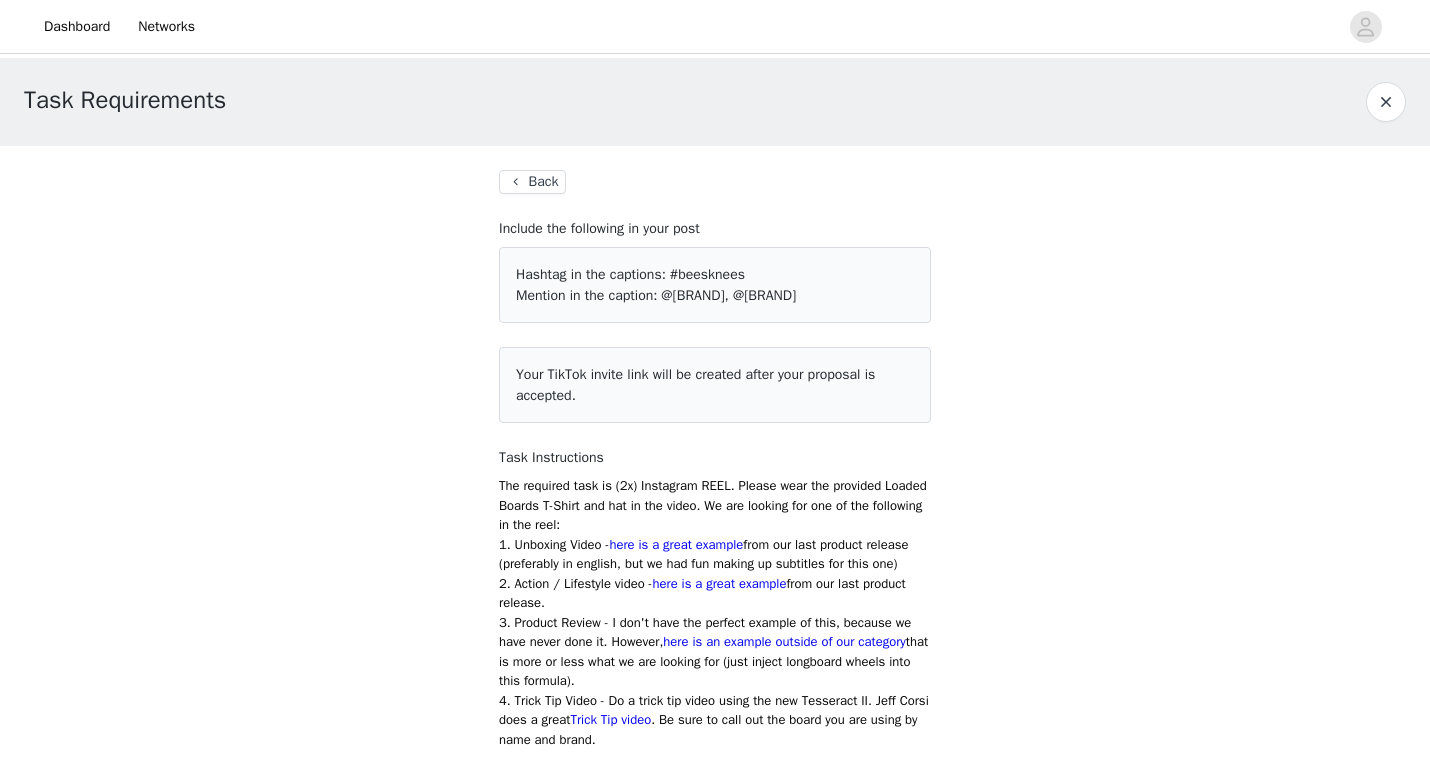click on "Back" at bounding box center (532, 182) 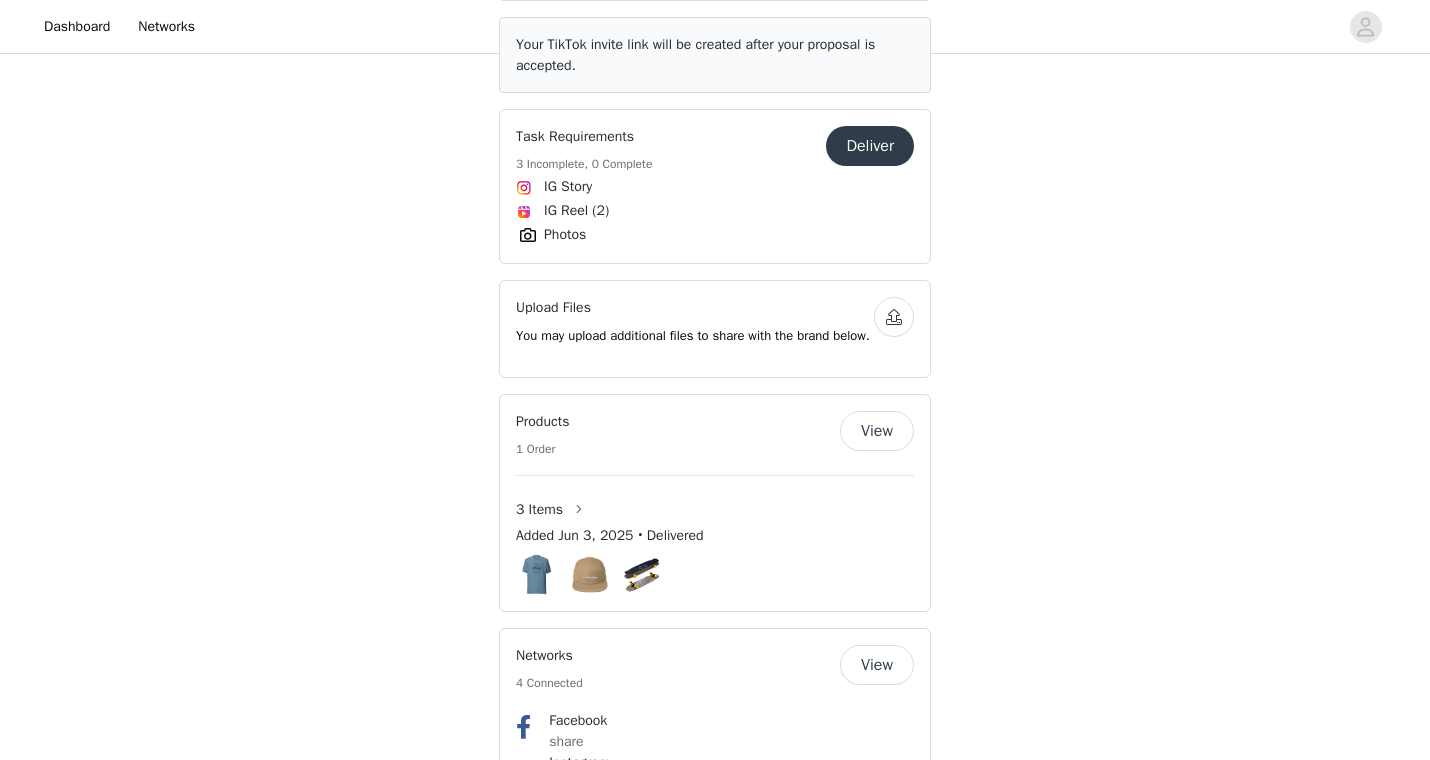 scroll, scrollTop: 2094, scrollLeft: 0, axis: vertical 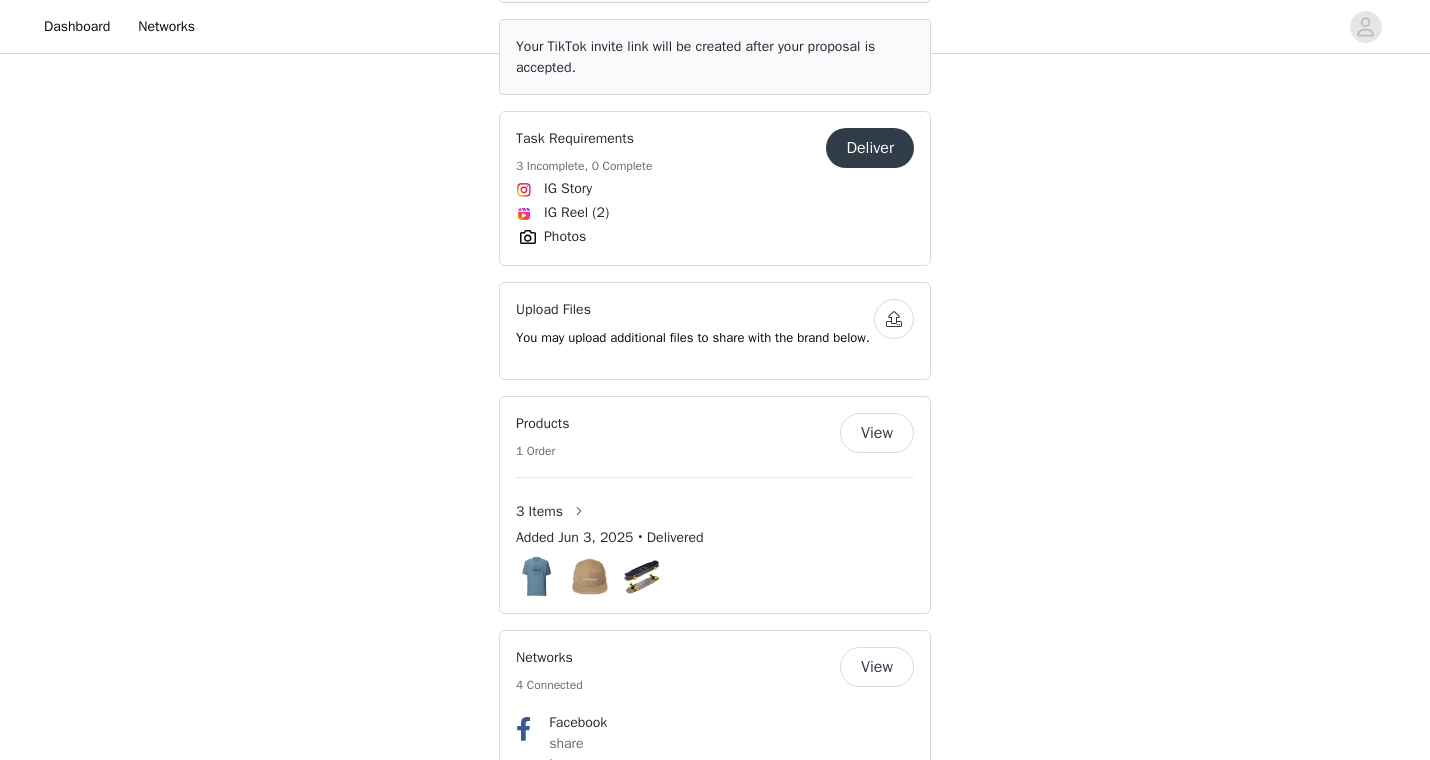click at bounding box center [894, 319] 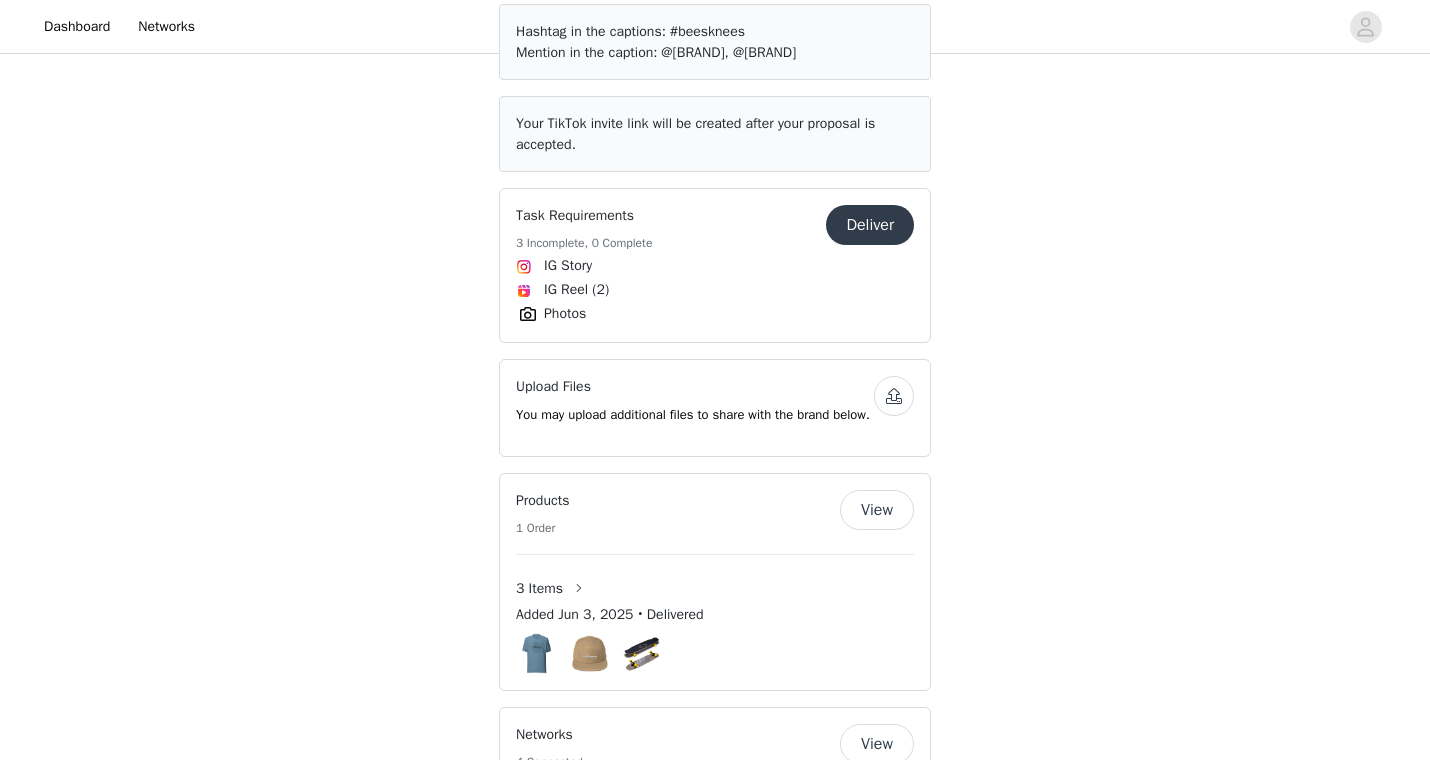 scroll, scrollTop: 2014, scrollLeft: 0, axis: vertical 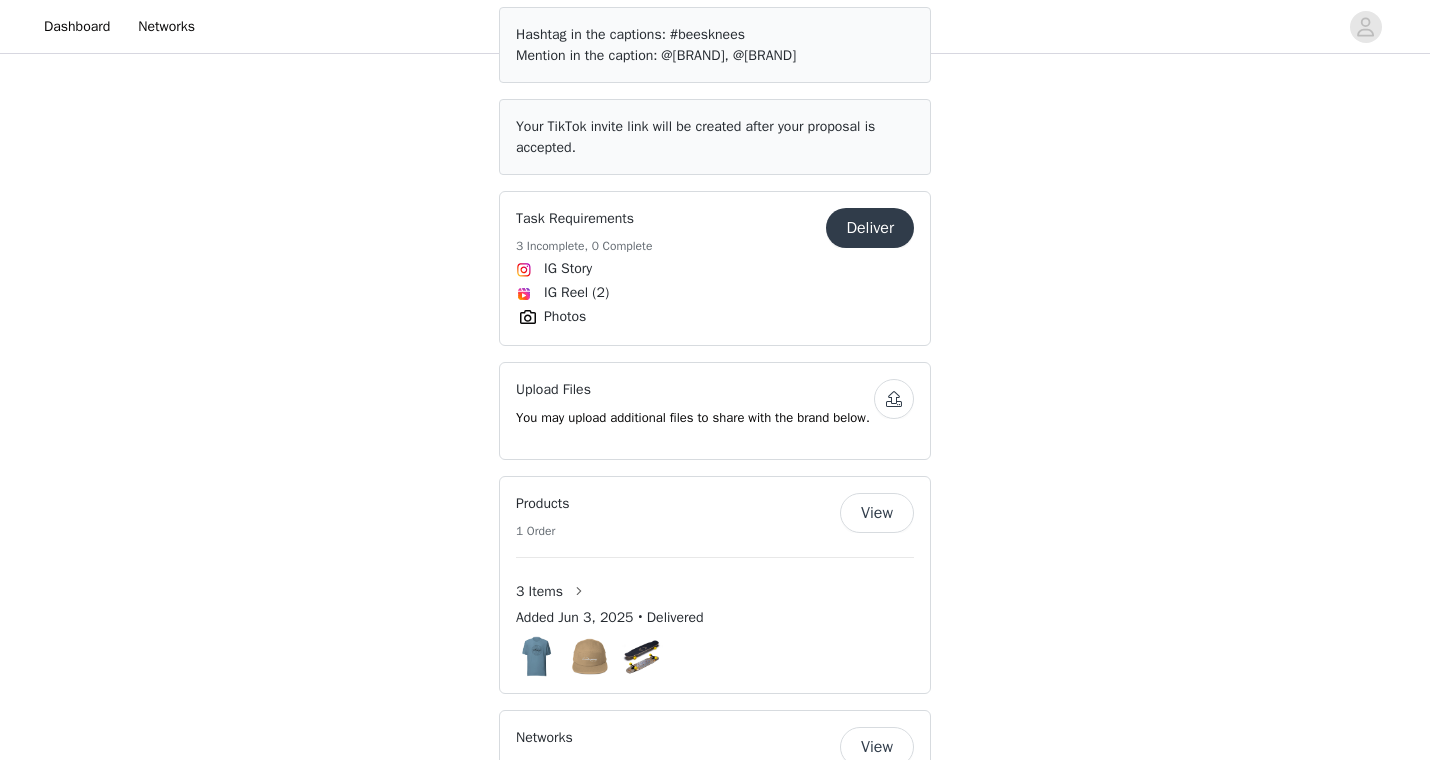 click at bounding box center [894, 399] 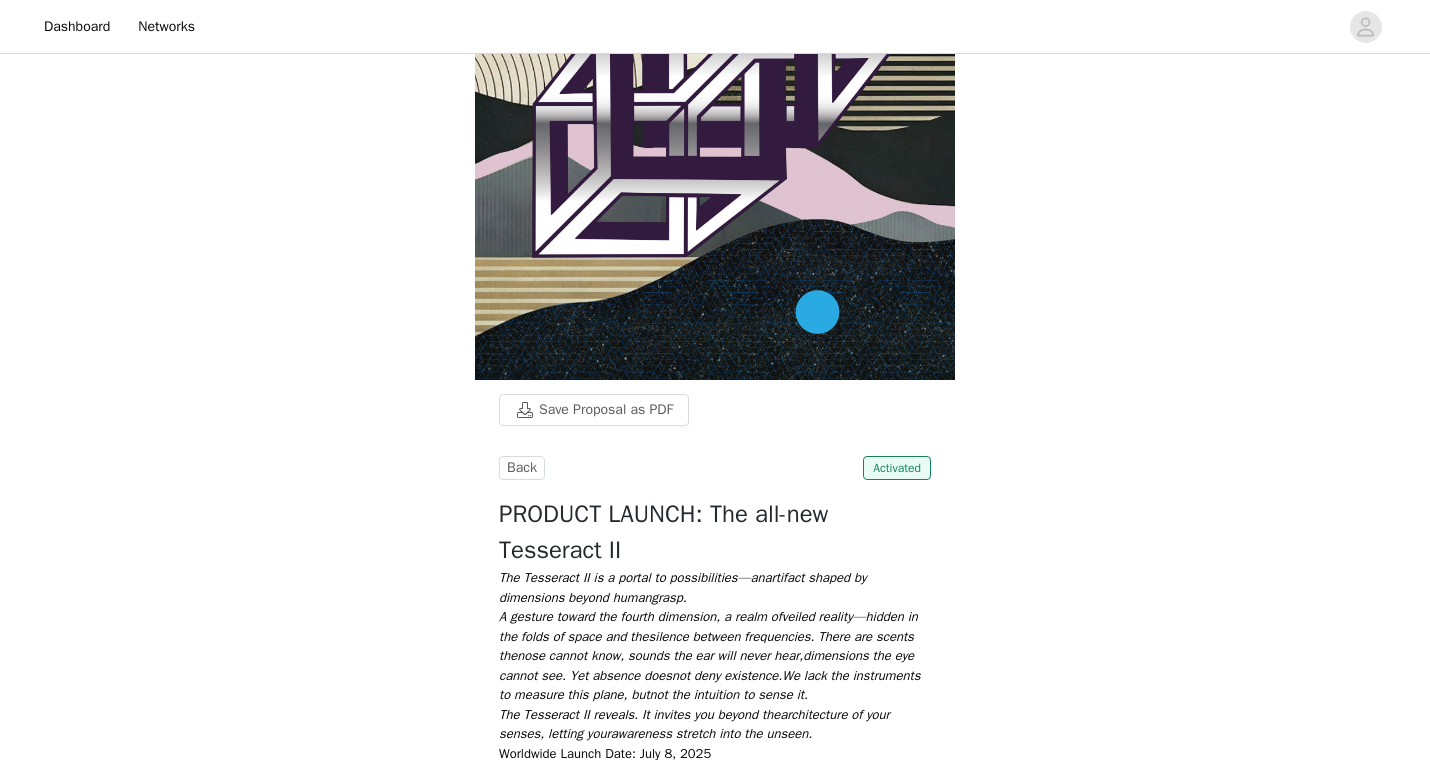 scroll, scrollTop: 0, scrollLeft: 0, axis: both 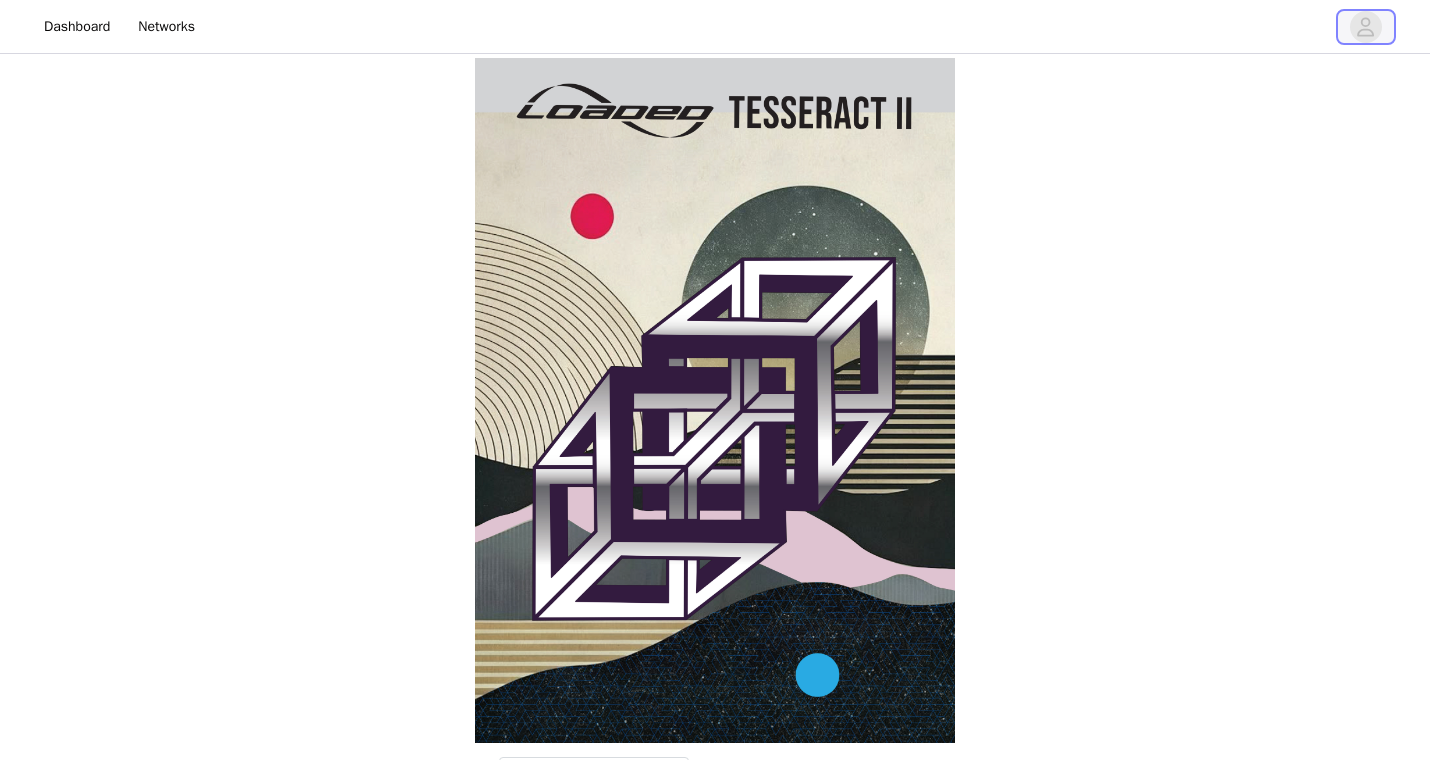 click 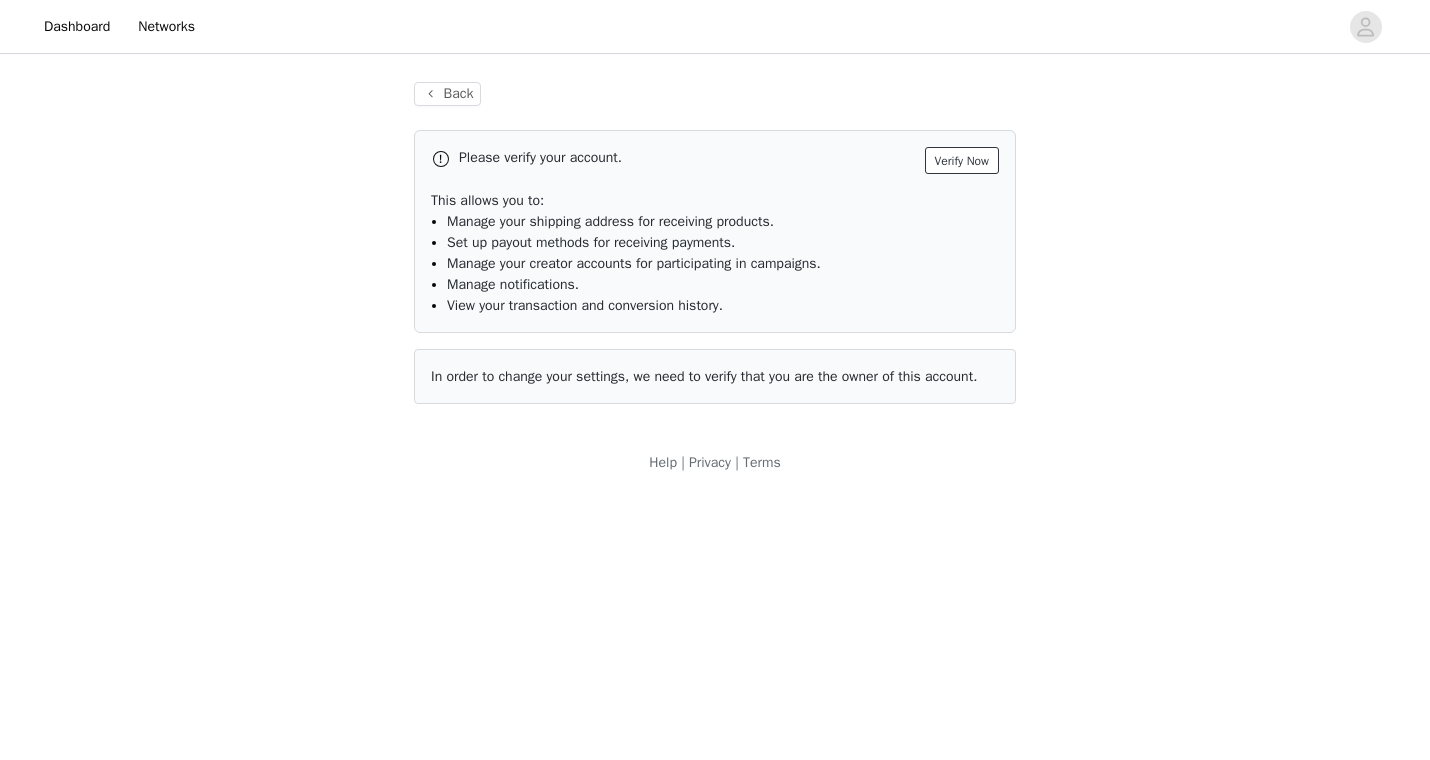 click on "Verify Now" at bounding box center (962, 160) 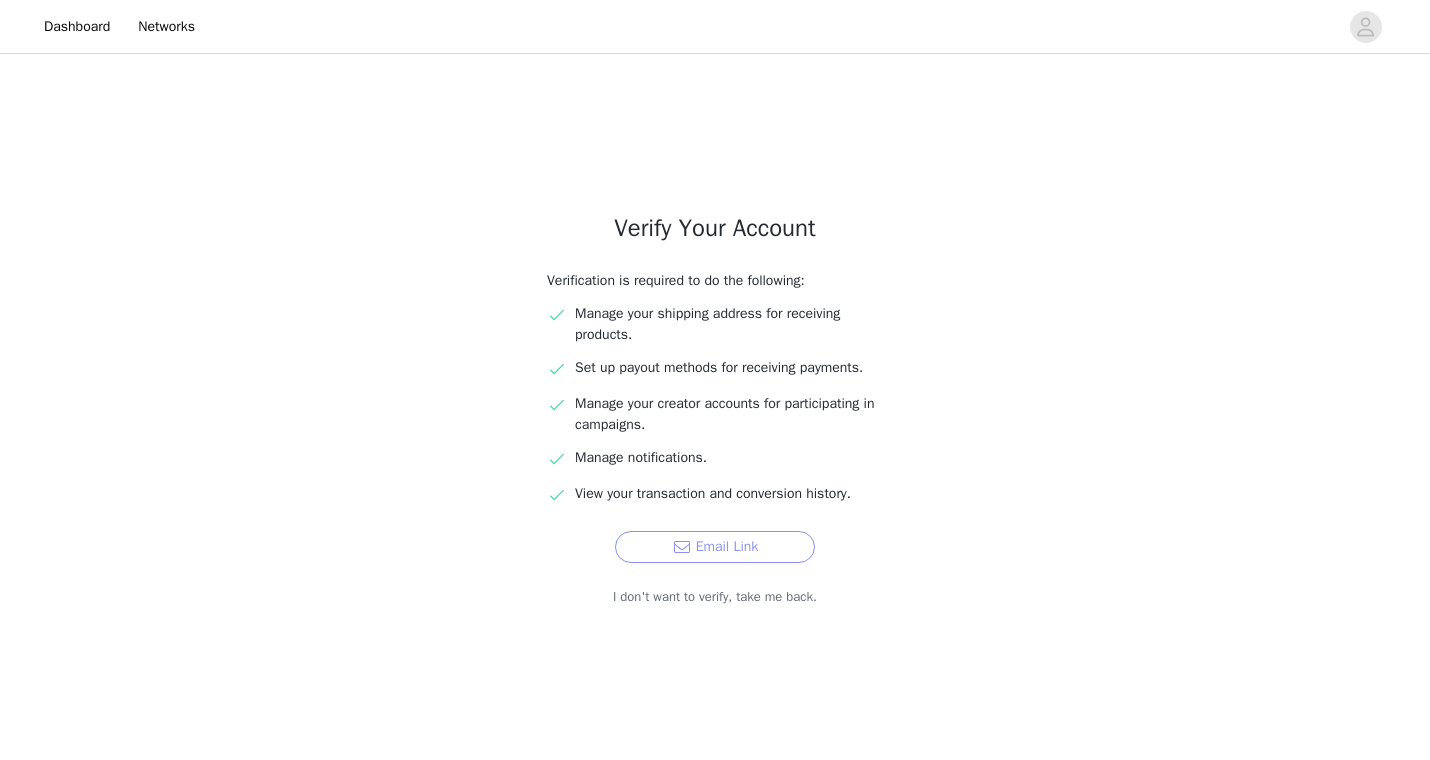 click on "Email Link" at bounding box center (715, 547) 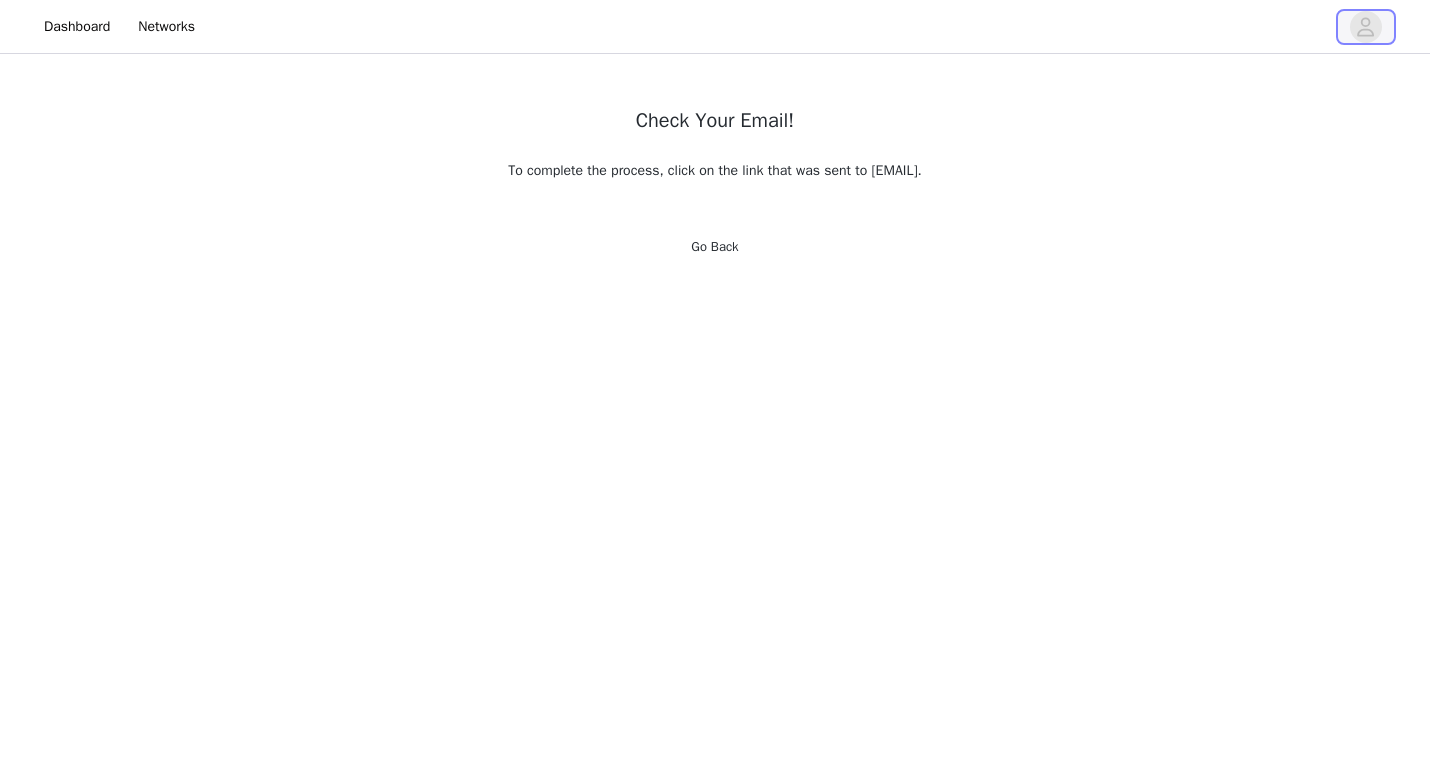 click 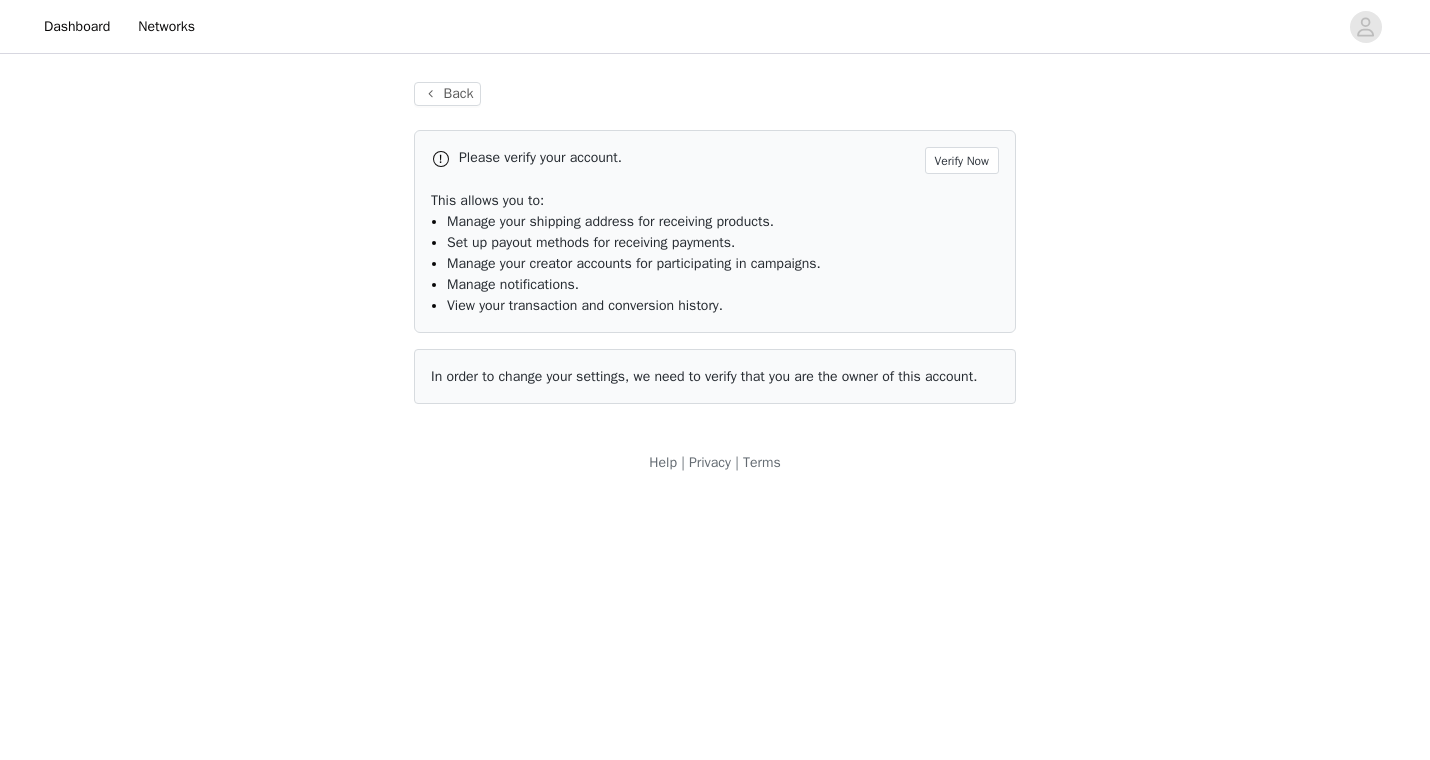 click on "Back     Please verify your account.   Verify Now   This allows you to:   Manage your shipping address for receiving products.   Set up payout methods for receiving payments.   Manage your creator accounts for participating in campaigns.    Manage notifications.   View your transaction and conversion history.
In order to change your settings, we need to verify that you are the owner of this account.
Help    |    Privacy    |    Terms" at bounding box center [715, 277] 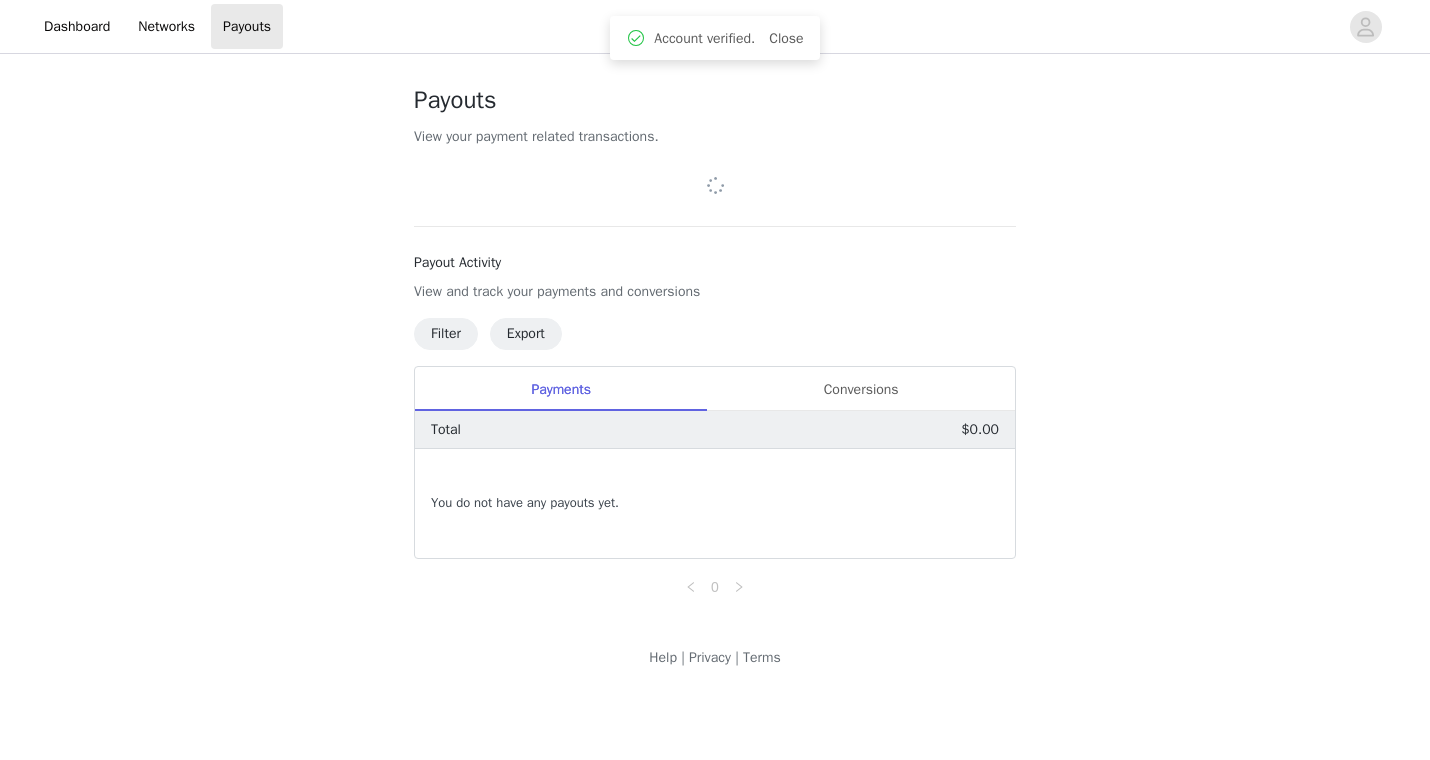 scroll, scrollTop: 0, scrollLeft: 0, axis: both 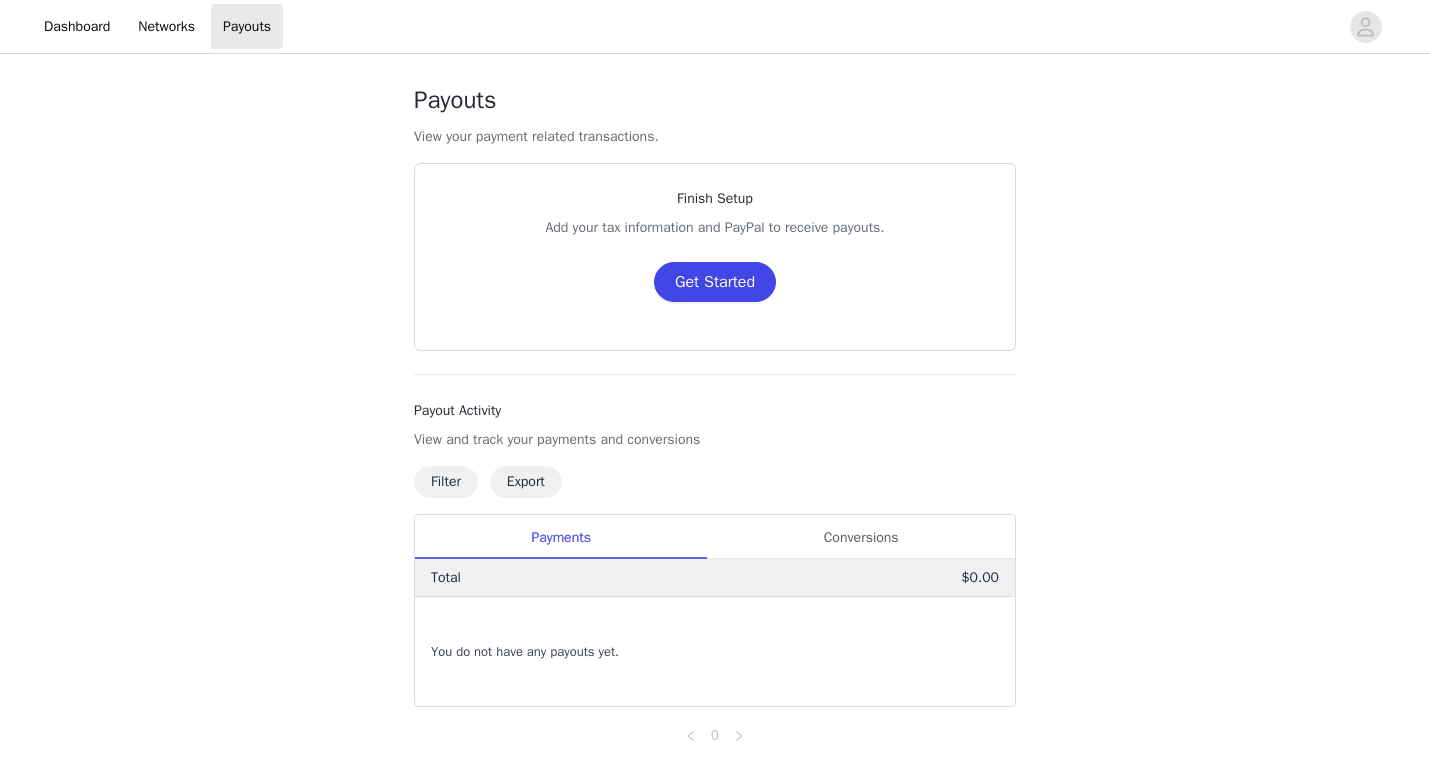 click on "Get Started" at bounding box center (715, 282) 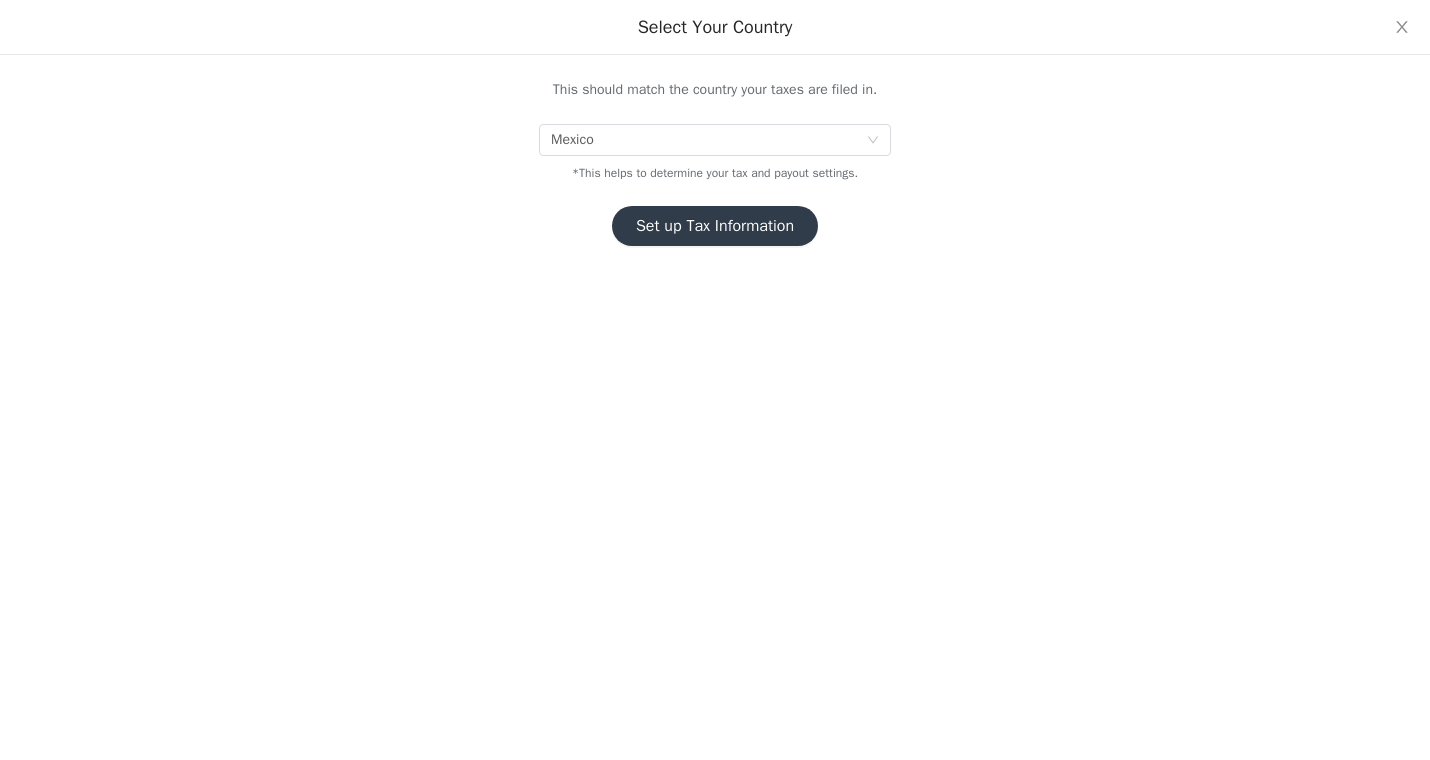 click on "Set up Tax Information" at bounding box center (715, 226) 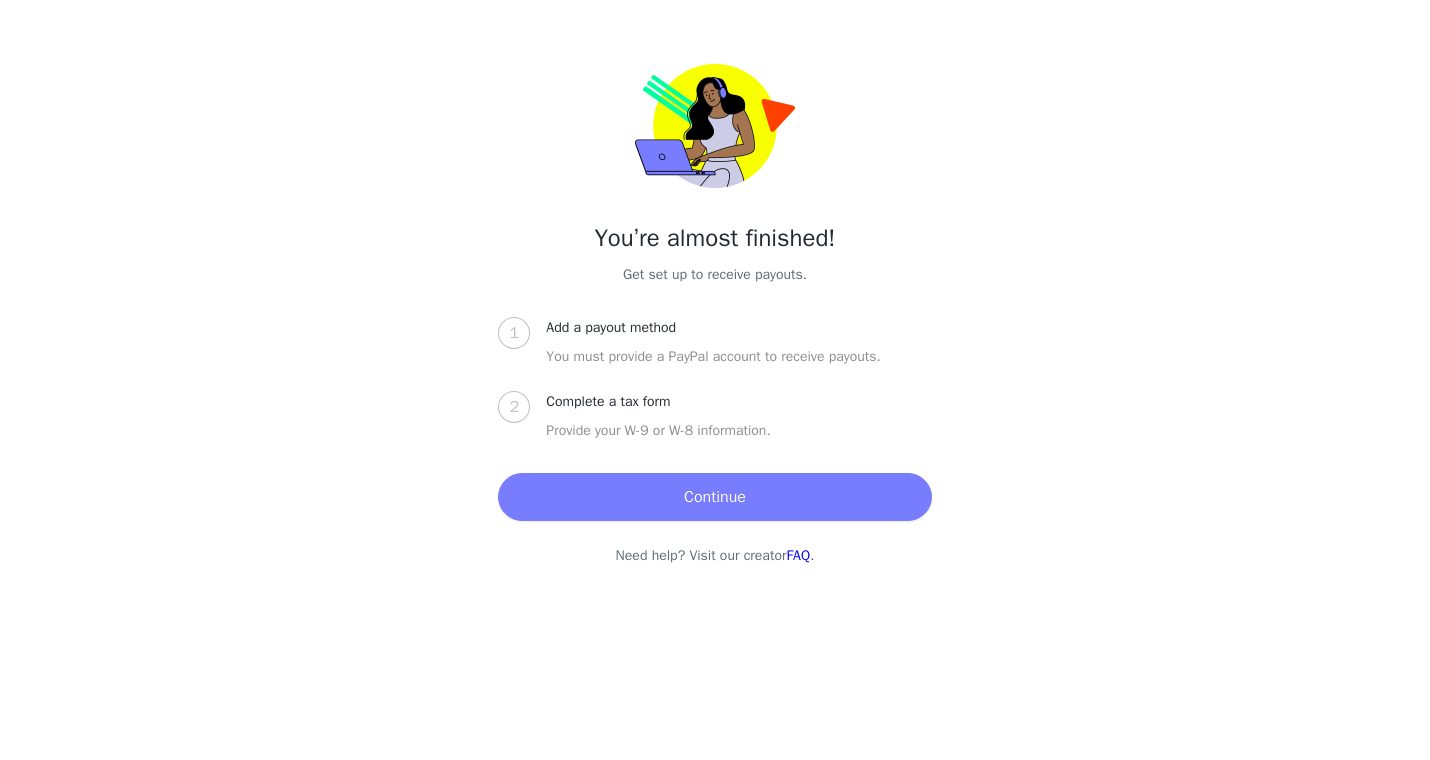 click on "Continue" at bounding box center [714, 497] 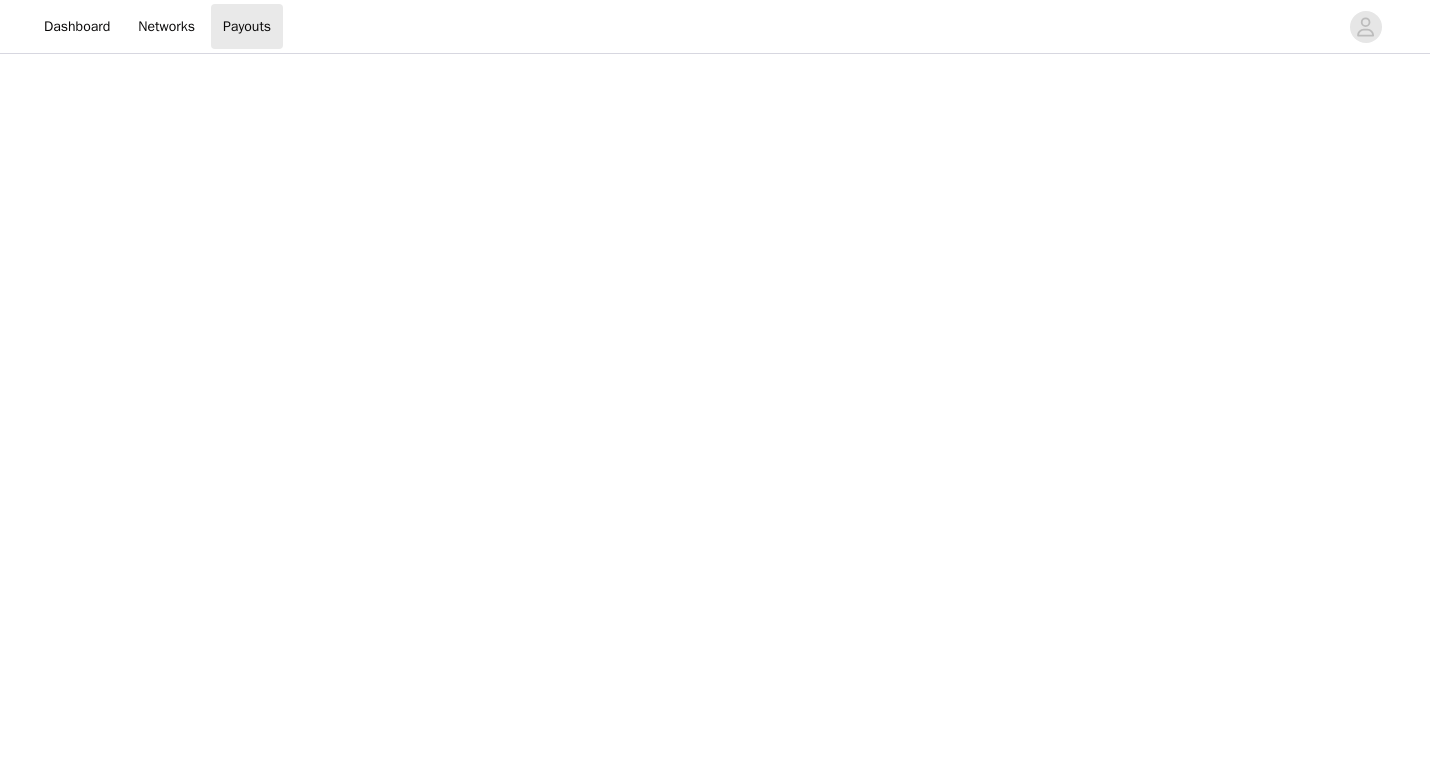 scroll, scrollTop: 286, scrollLeft: 0, axis: vertical 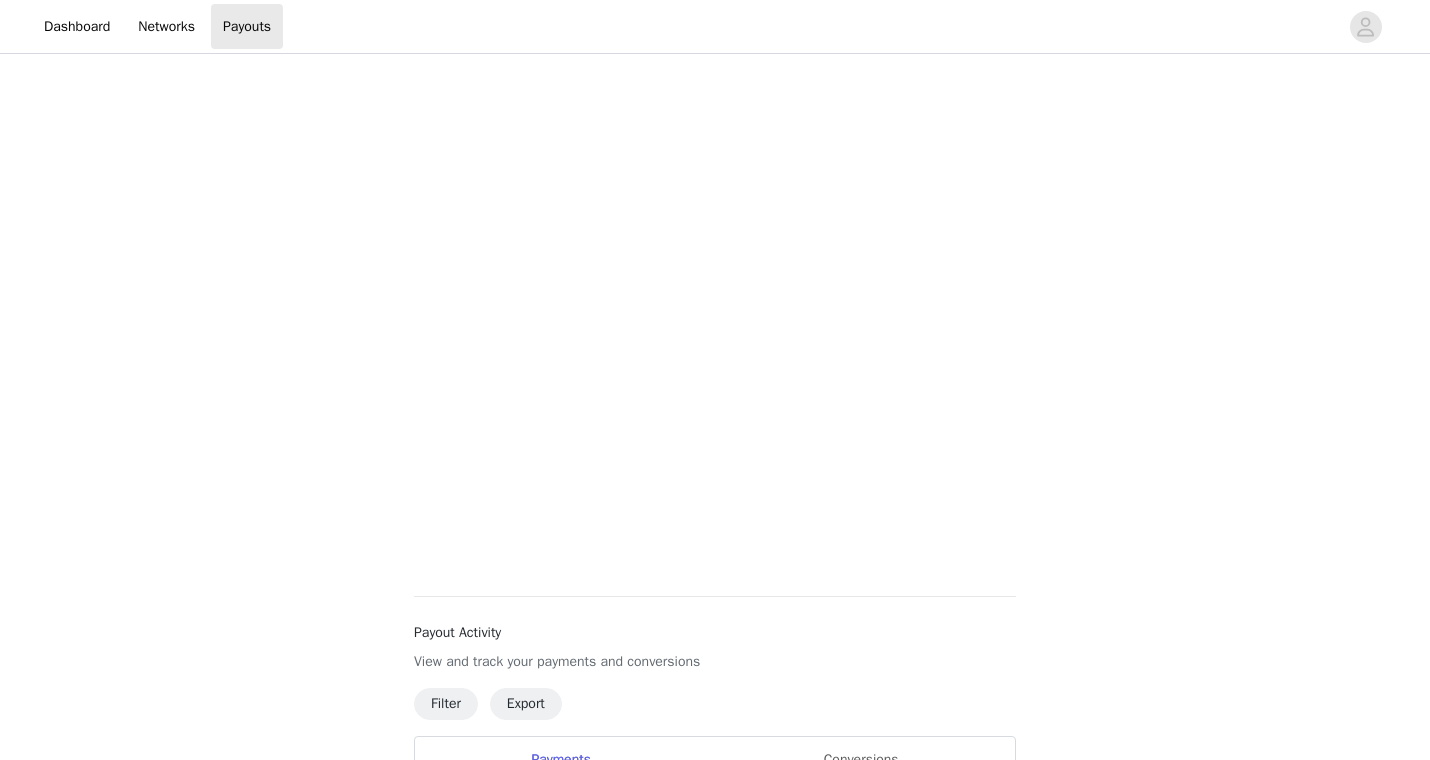 click on "Payouts   View your payment related transactions.             Payout Activity   View and track your payments and conversions   Filter   Export     Payments Conversions   Total     $0.00    You do not have any payouts yet.   0                         Help    |    Privacy    |    Terms" at bounding box center [715, 193] 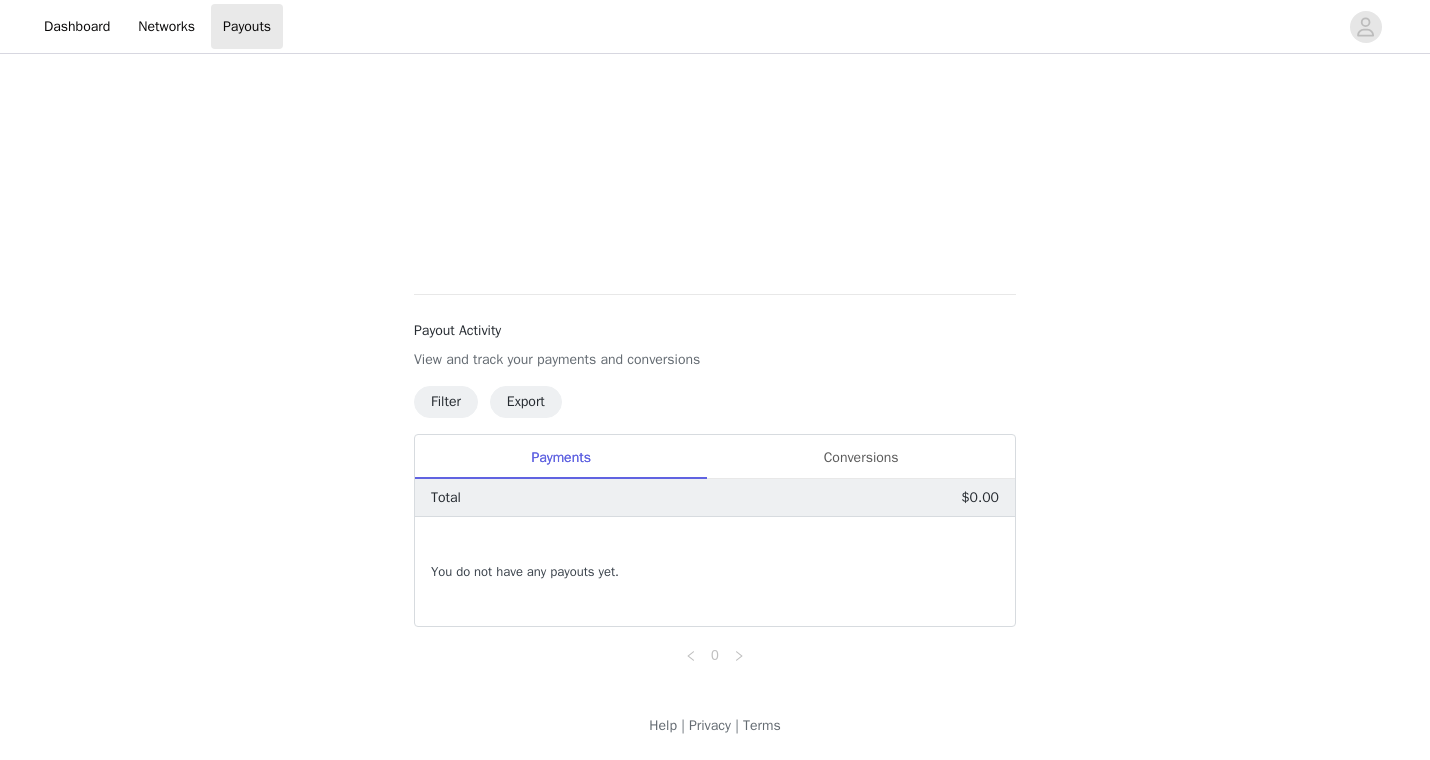 scroll, scrollTop: 591, scrollLeft: 0, axis: vertical 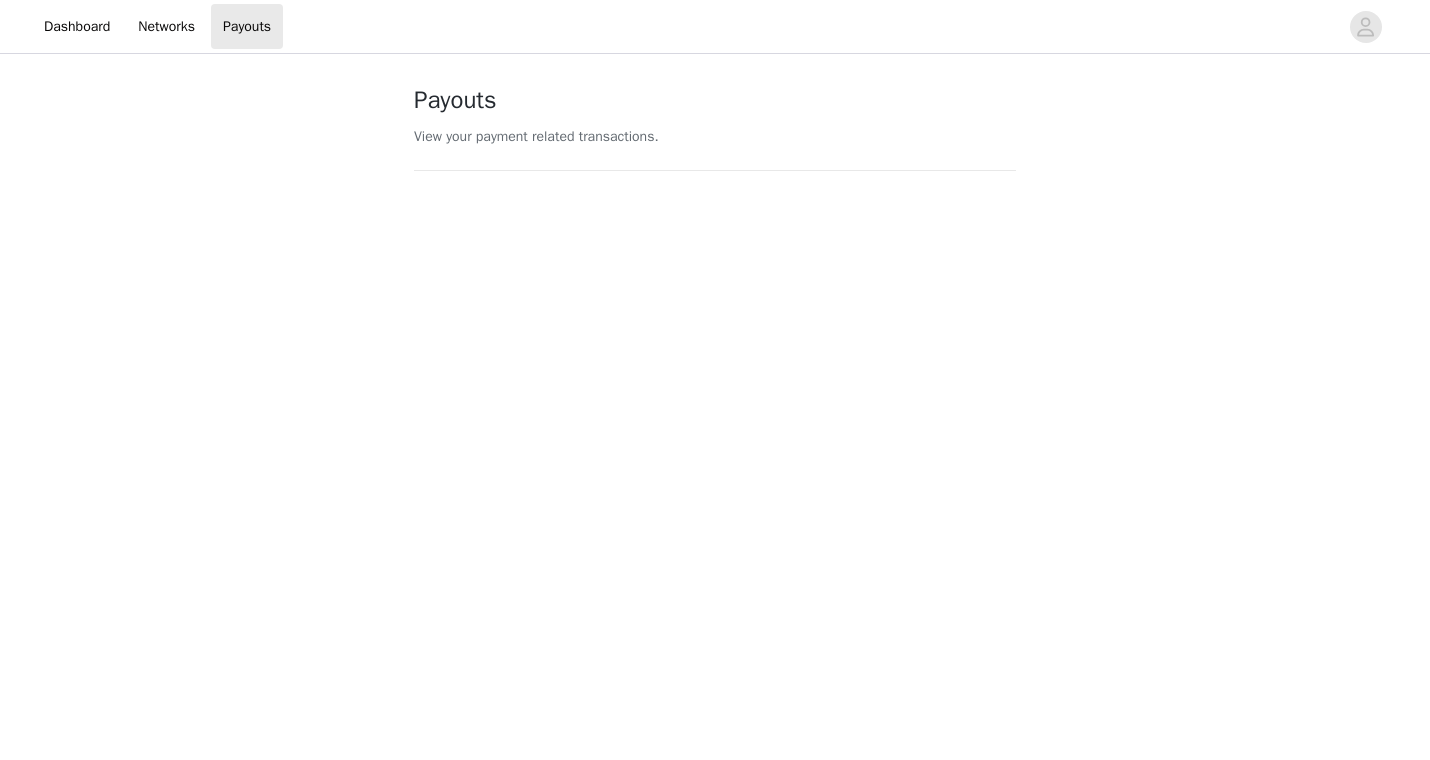 click on "View your payment related transactions." at bounding box center (715, 136) 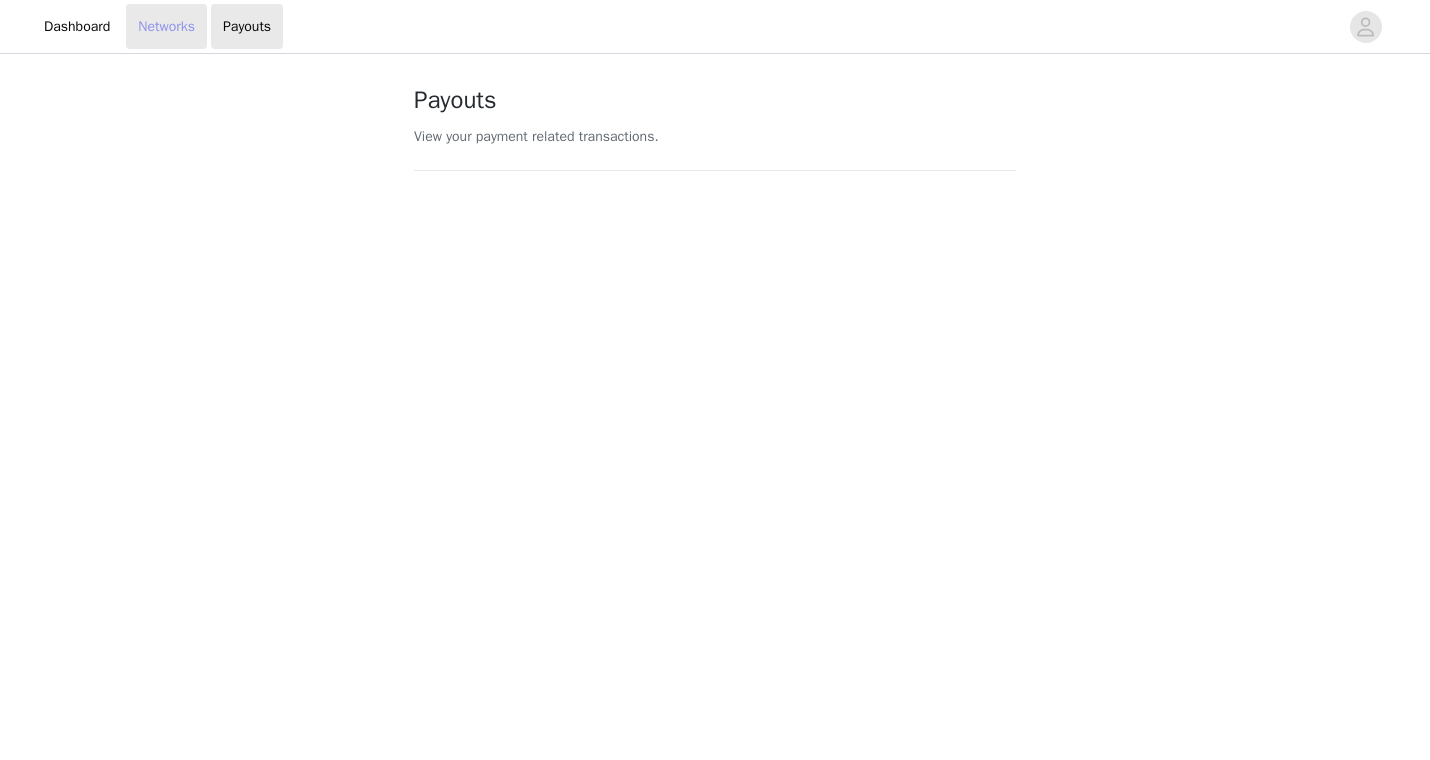 click on "Networks" at bounding box center (166, 26) 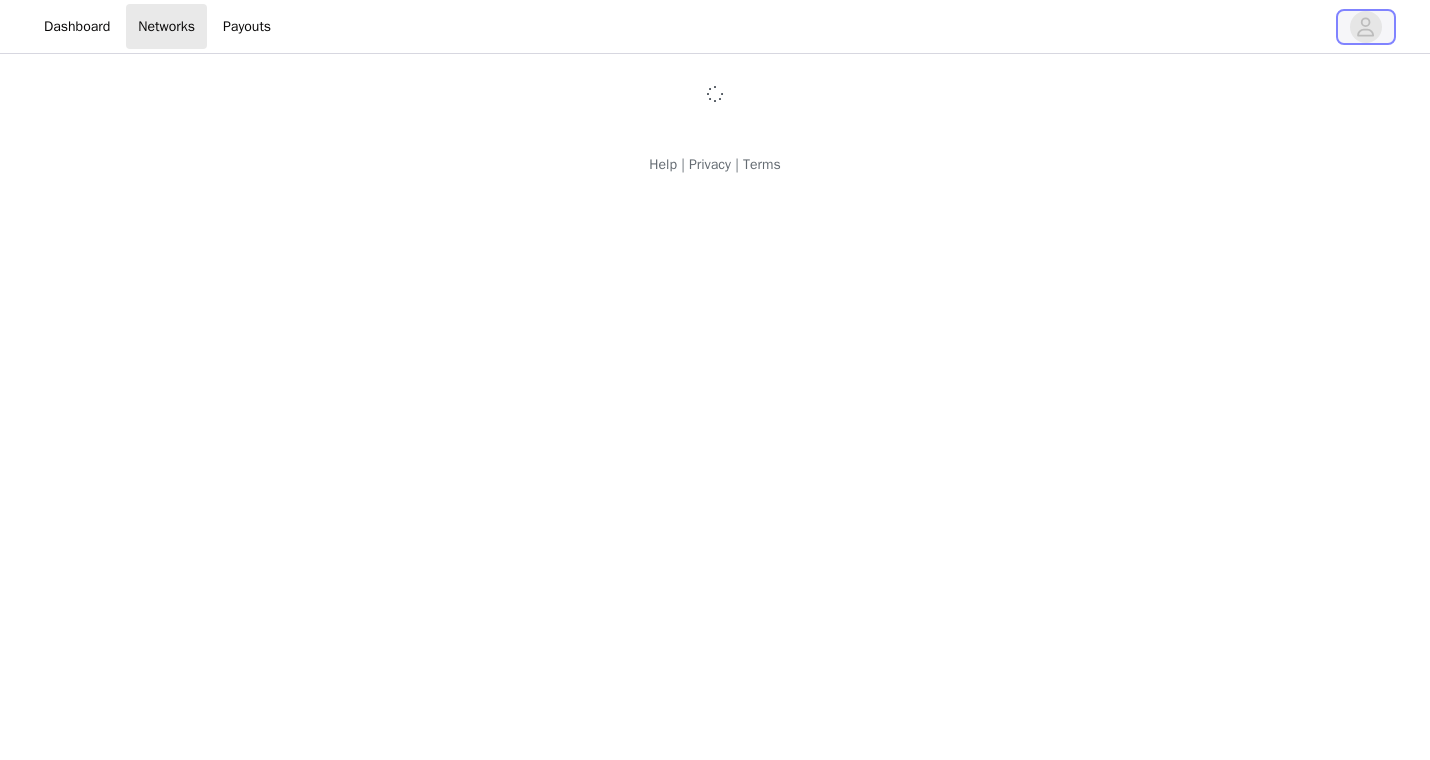 click 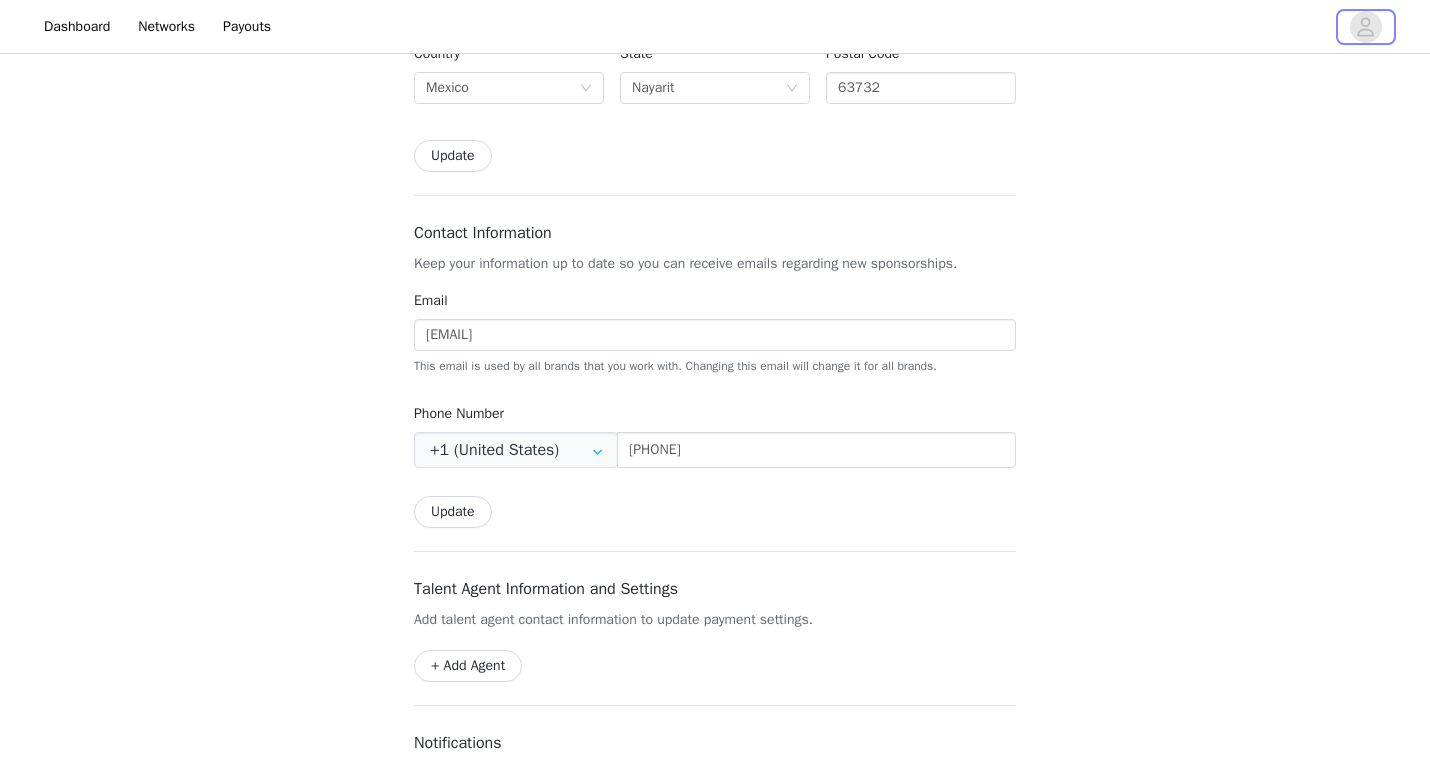 scroll, scrollTop: 553, scrollLeft: 0, axis: vertical 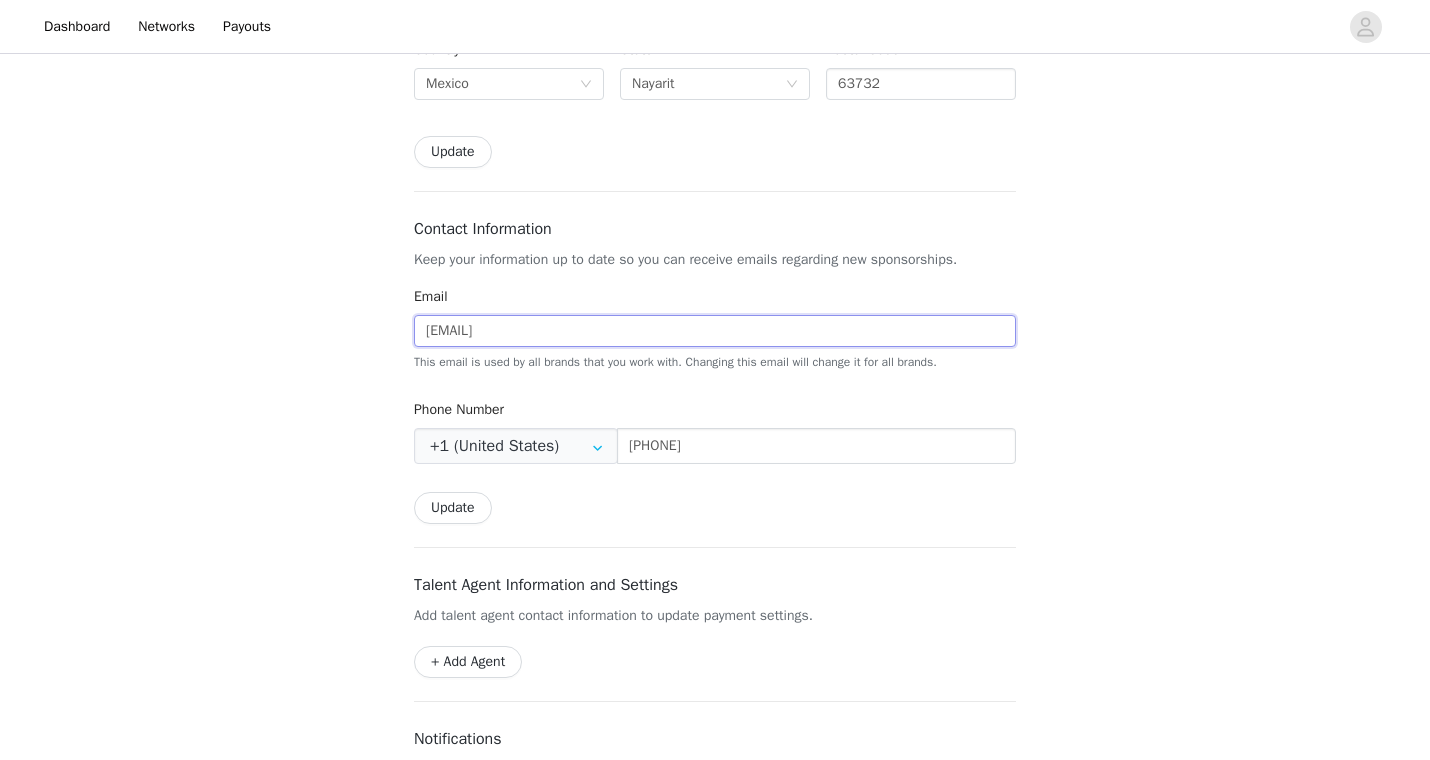 click on "azanza_mike@hotmail.com" at bounding box center [715, 331] 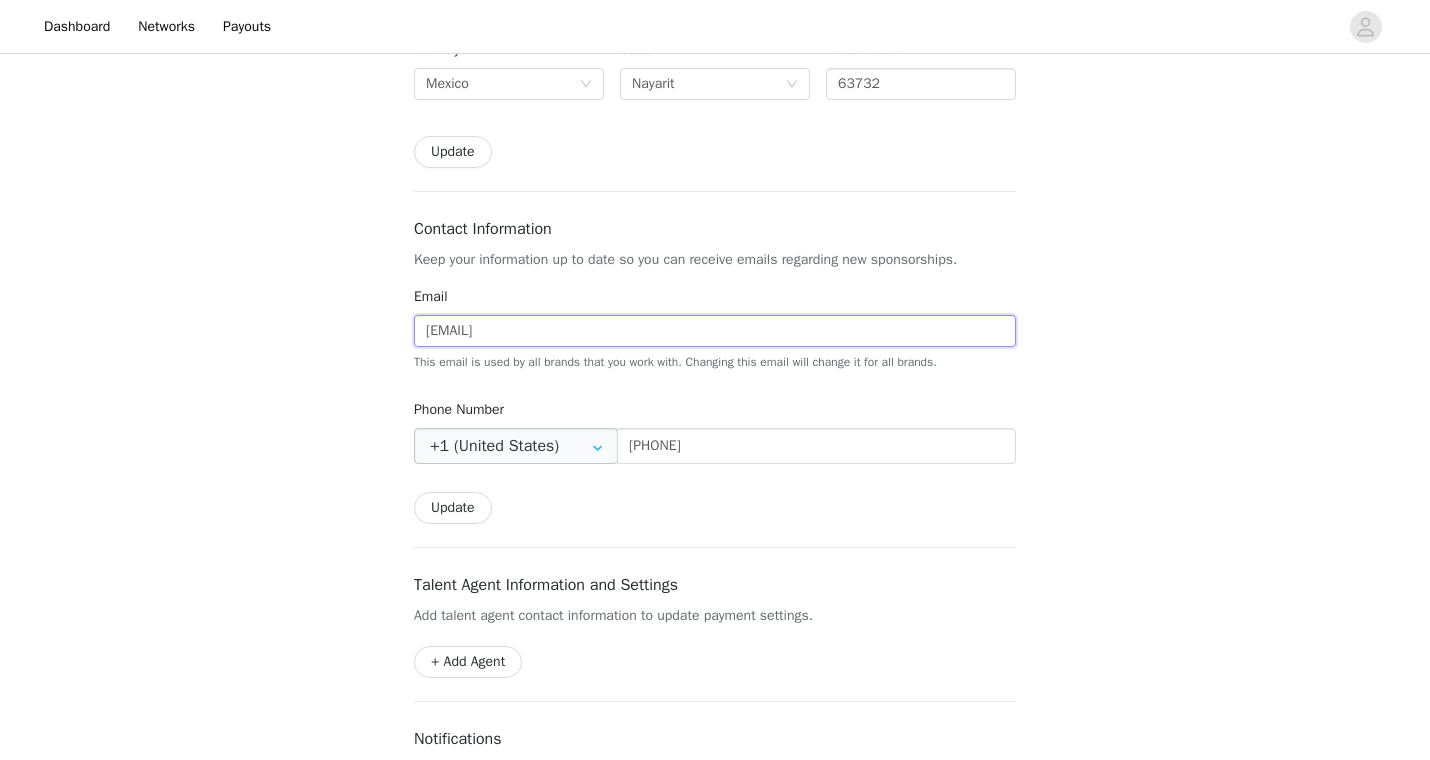 type on "[EMAIL]" 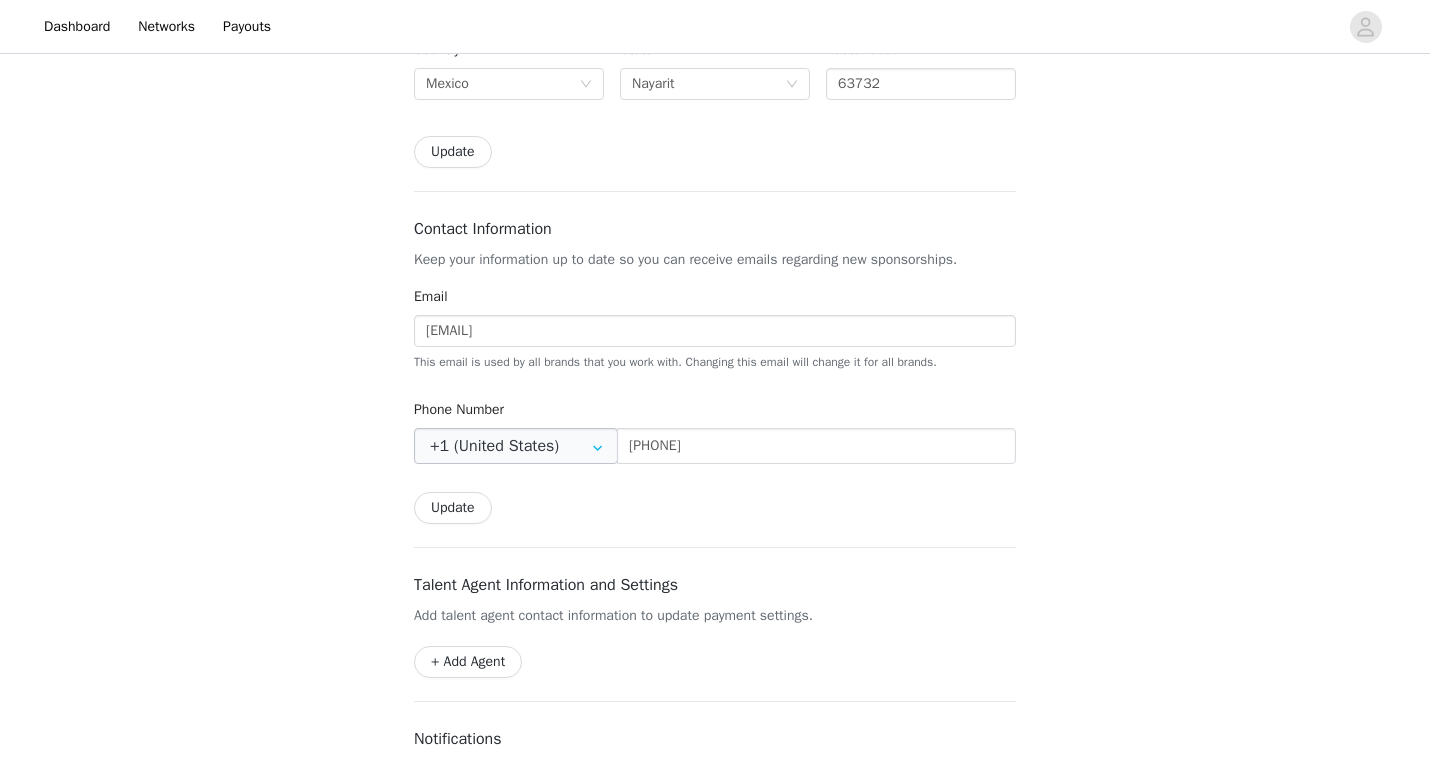 click at bounding box center (598, 446) 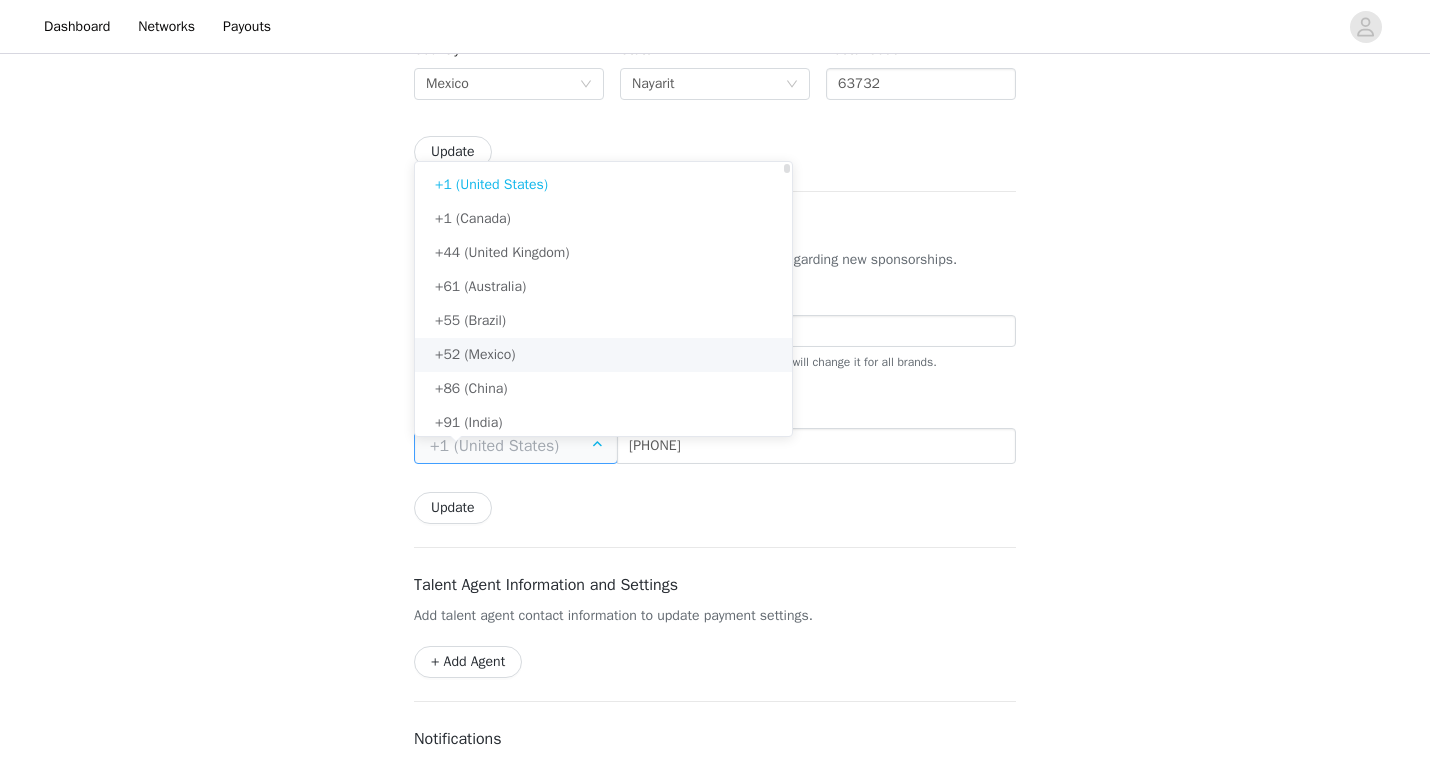 click on "+52 (Mexico)" at bounding box center (475, 354) 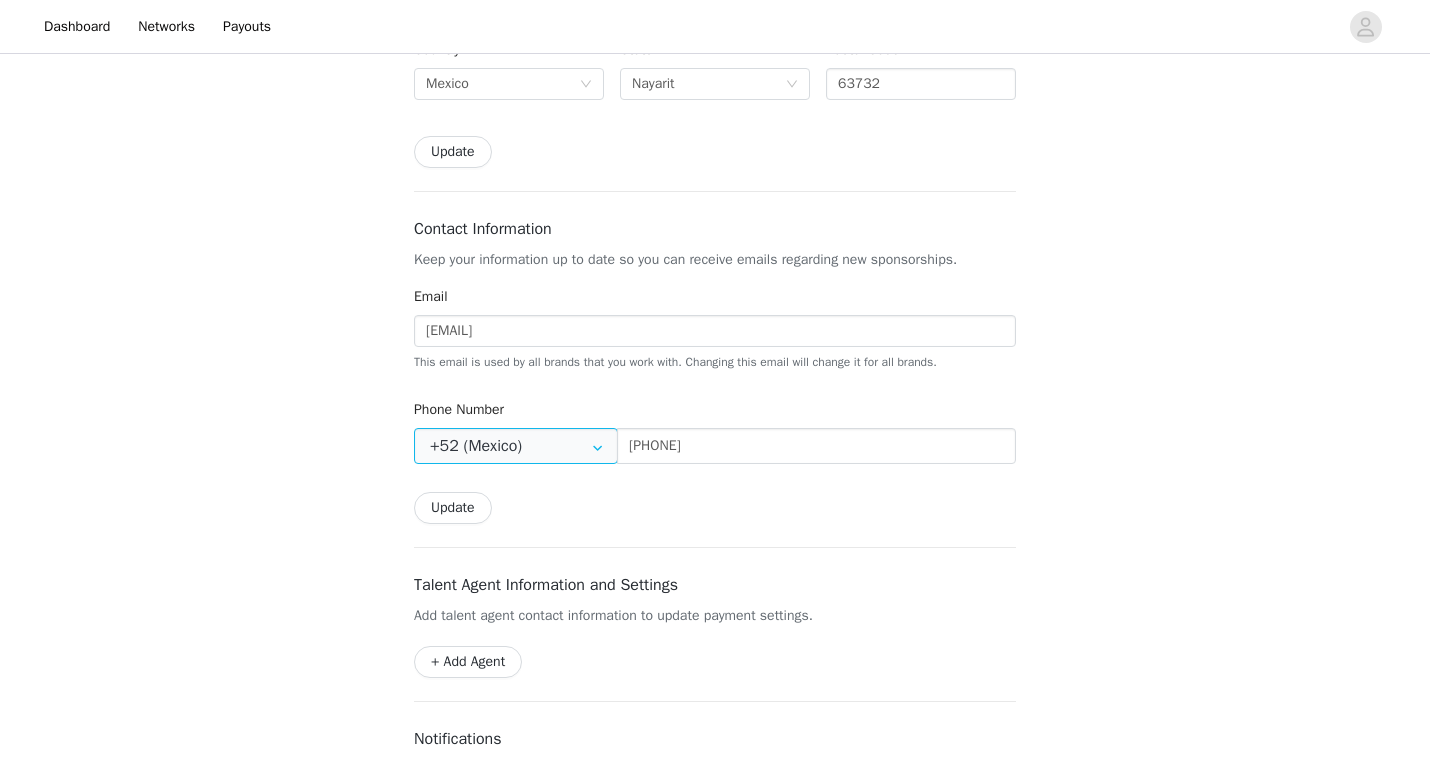 scroll, scrollTop: 586, scrollLeft: 0, axis: vertical 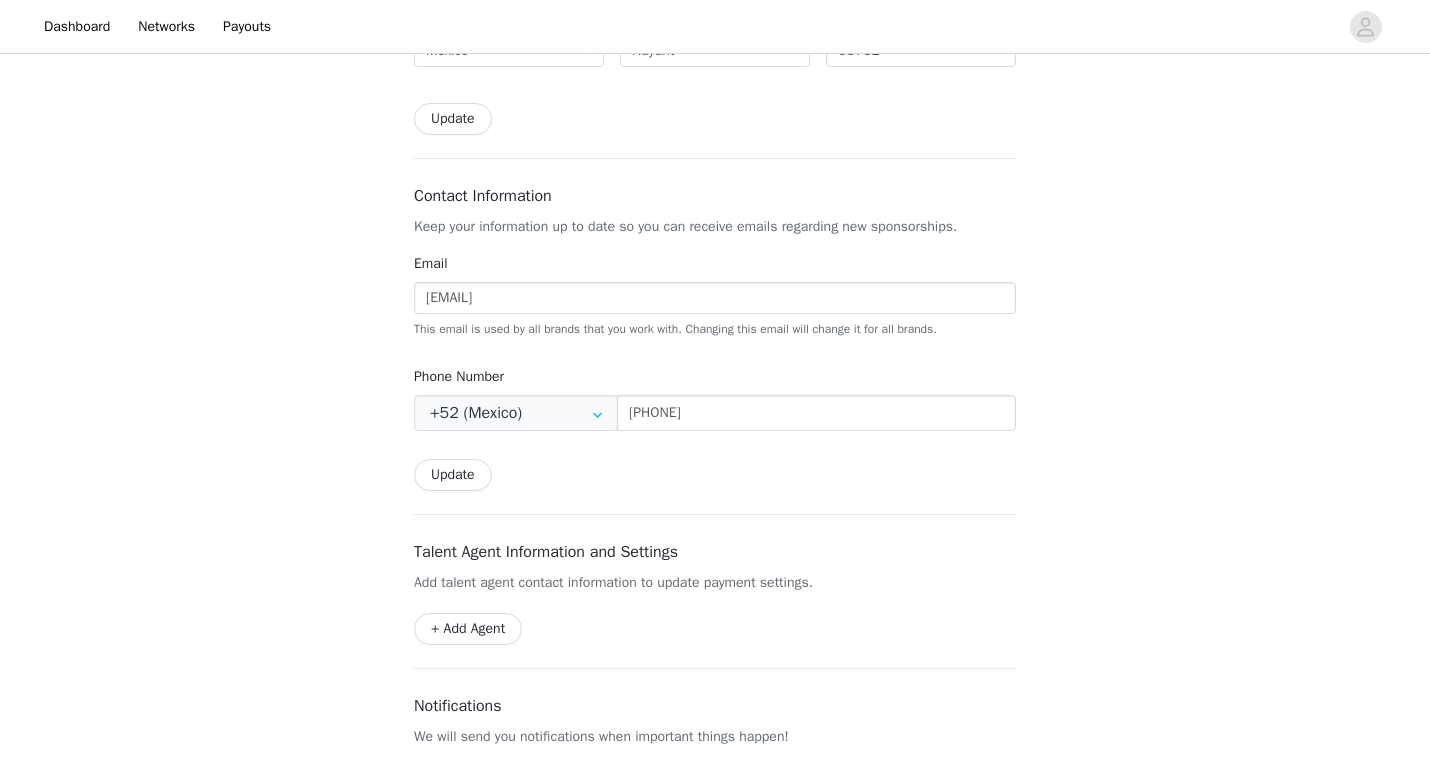 click on "Update" at bounding box center (453, 475) 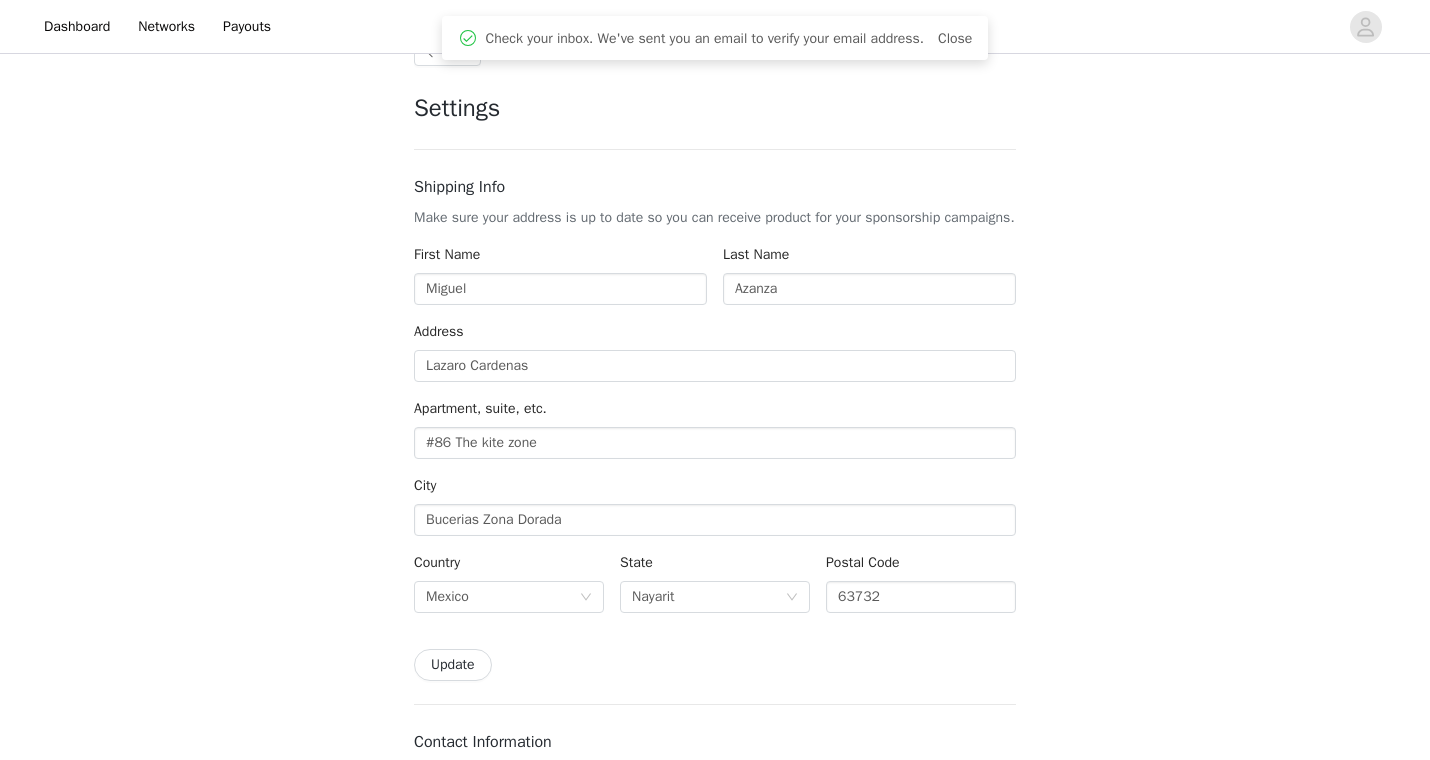 scroll, scrollTop: 0, scrollLeft: 0, axis: both 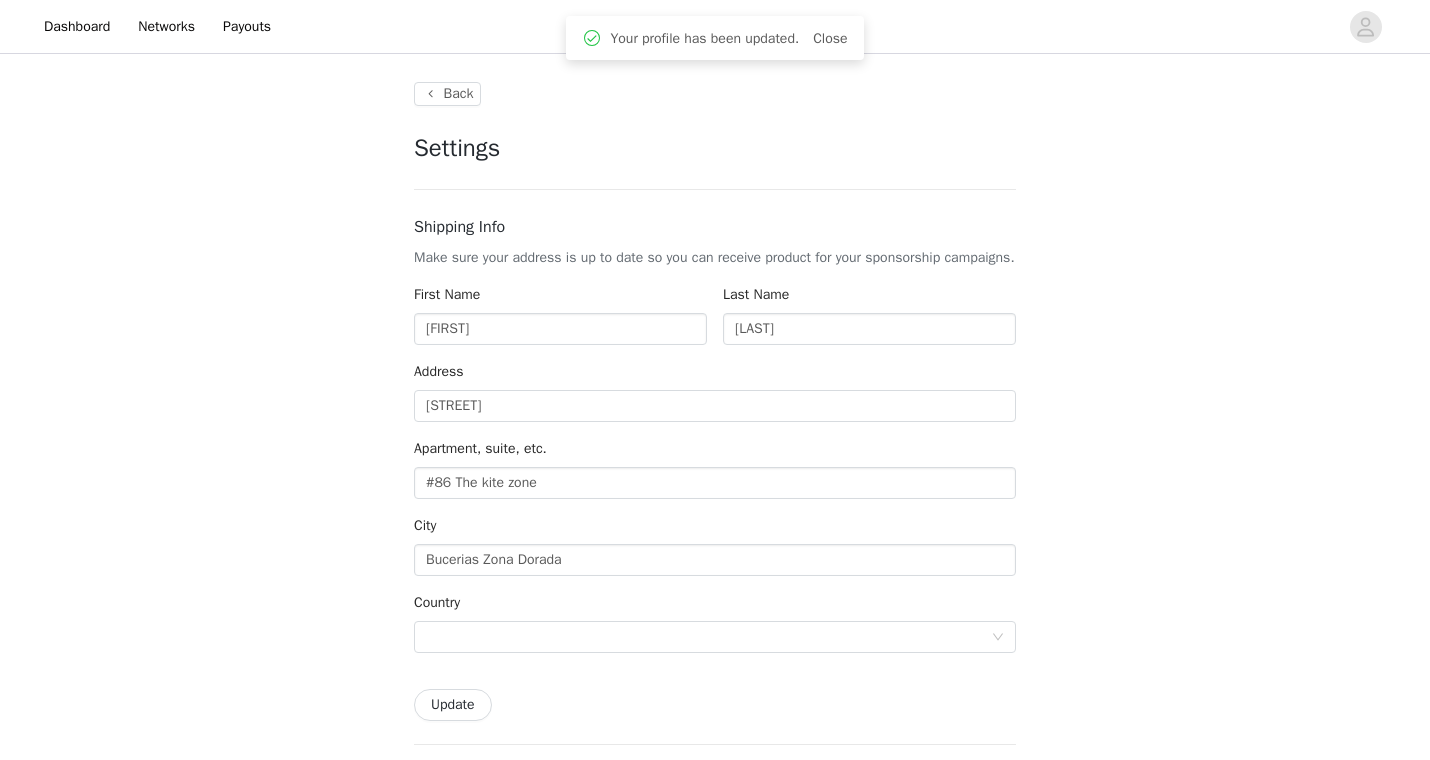 type on "+52 (Mexico)" 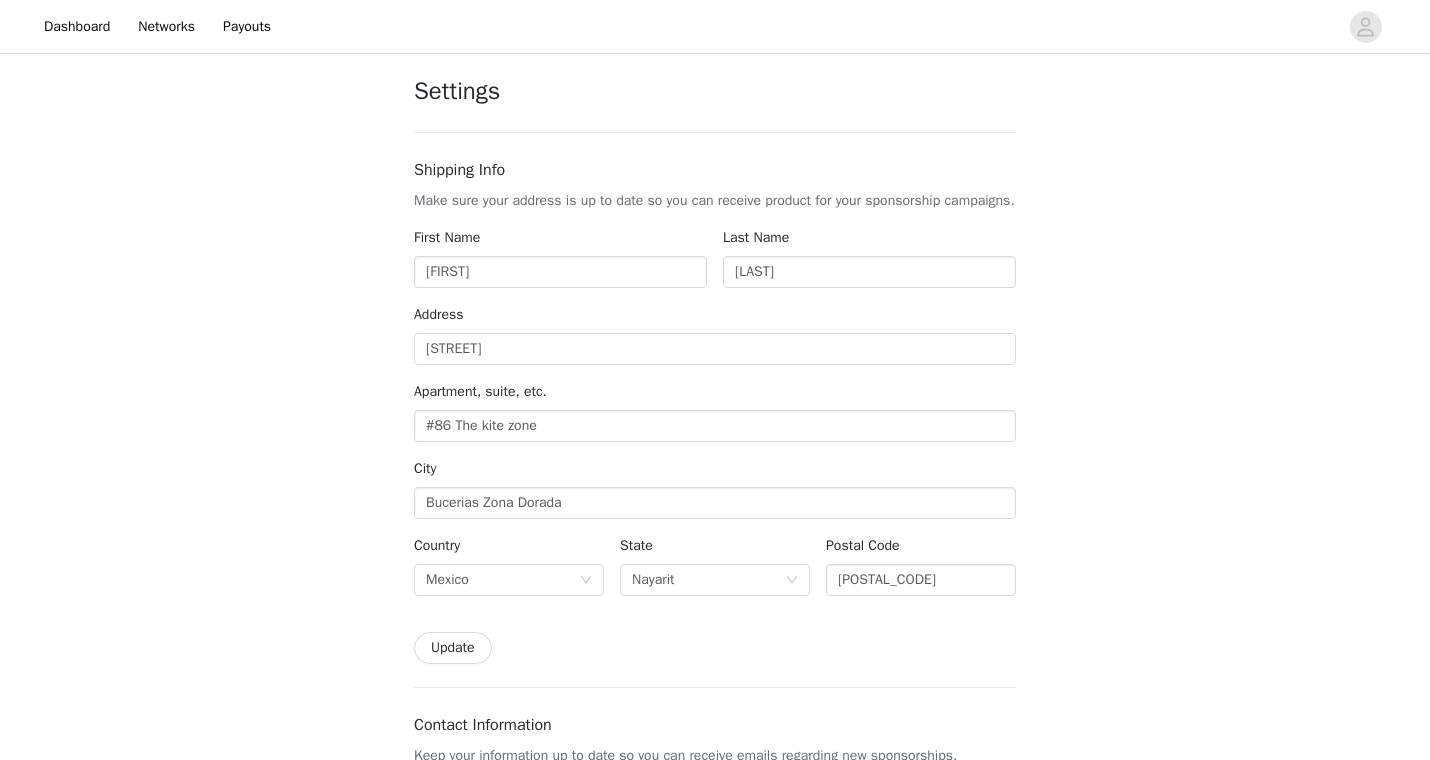 scroll, scrollTop: 50, scrollLeft: 0, axis: vertical 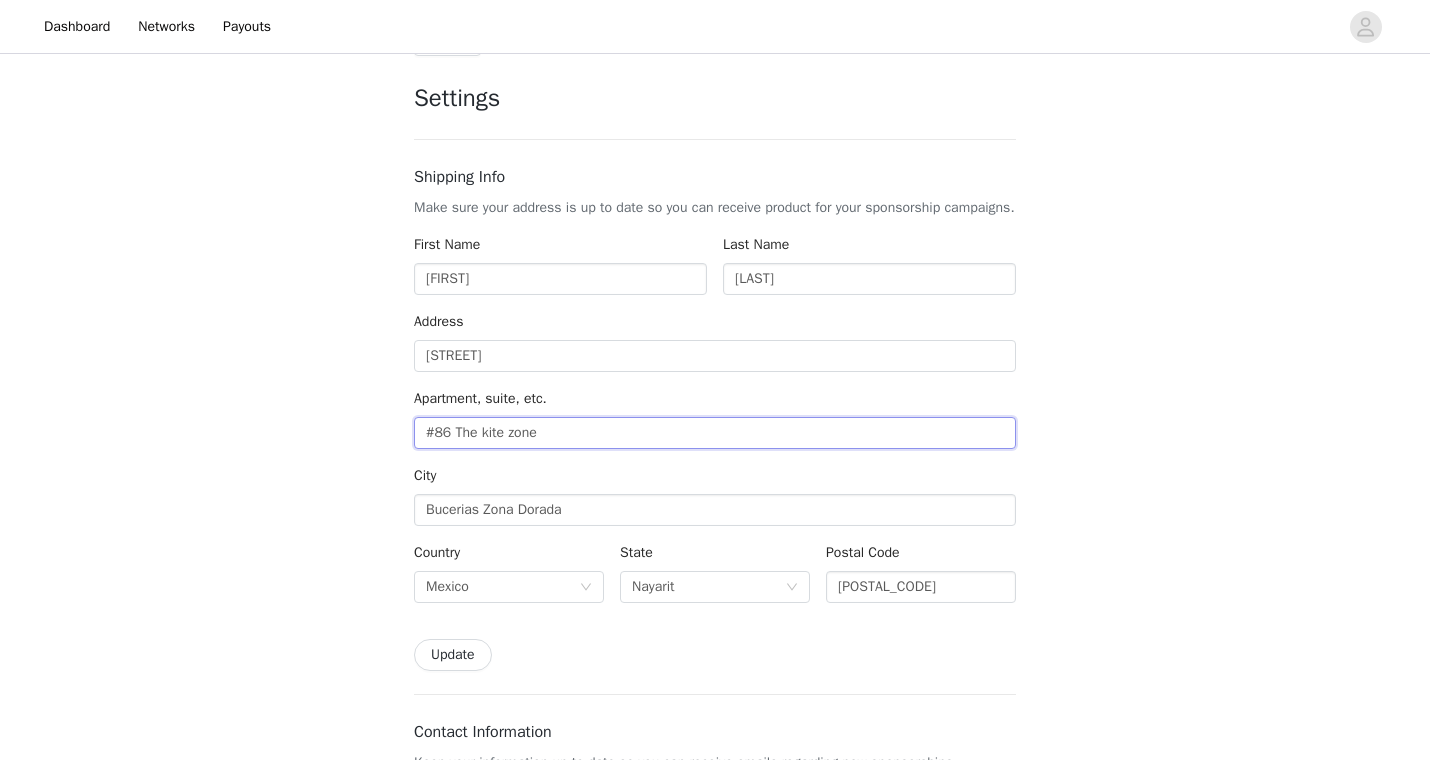 click on "#86 The kite zone" at bounding box center (715, 433) 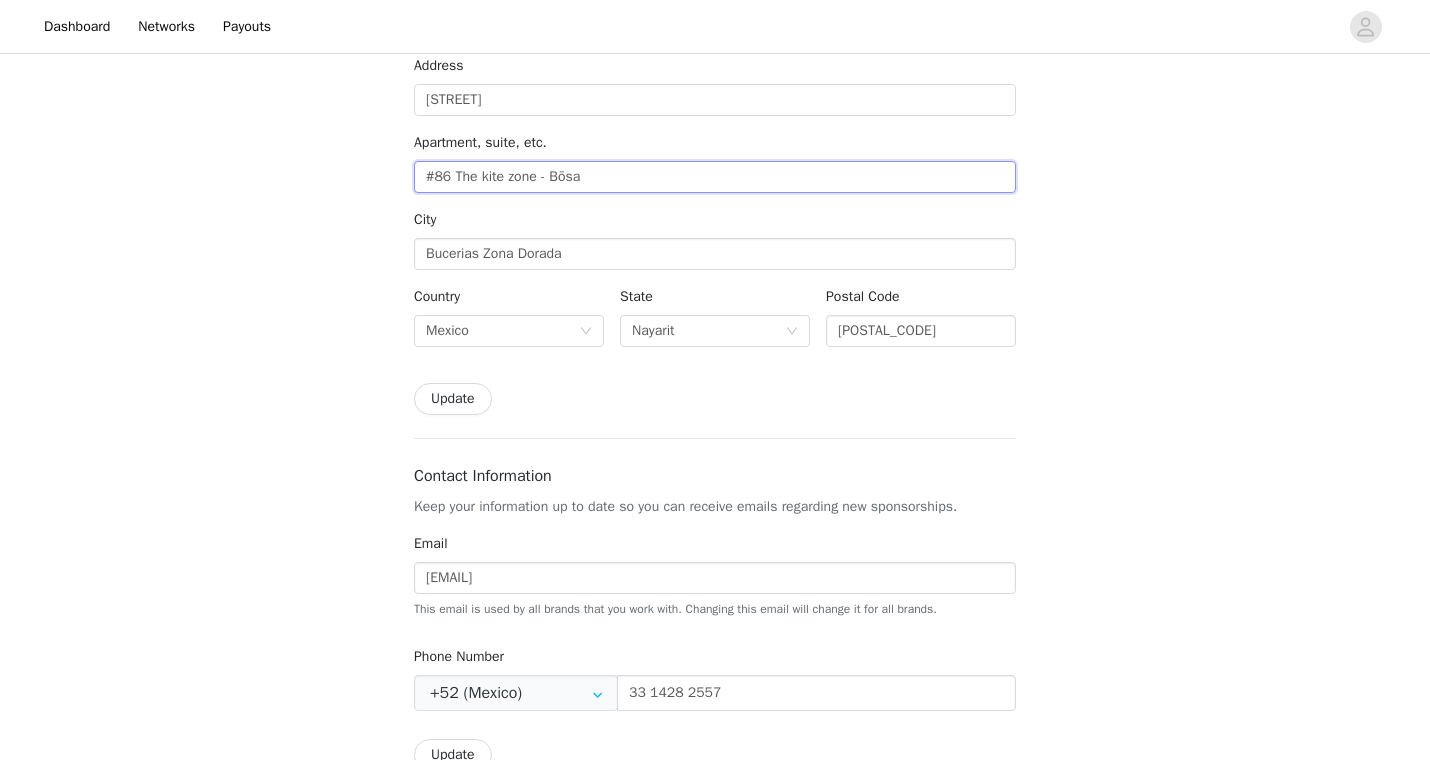 scroll, scrollTop: 413, scrollLeft: 0, axis: vertical 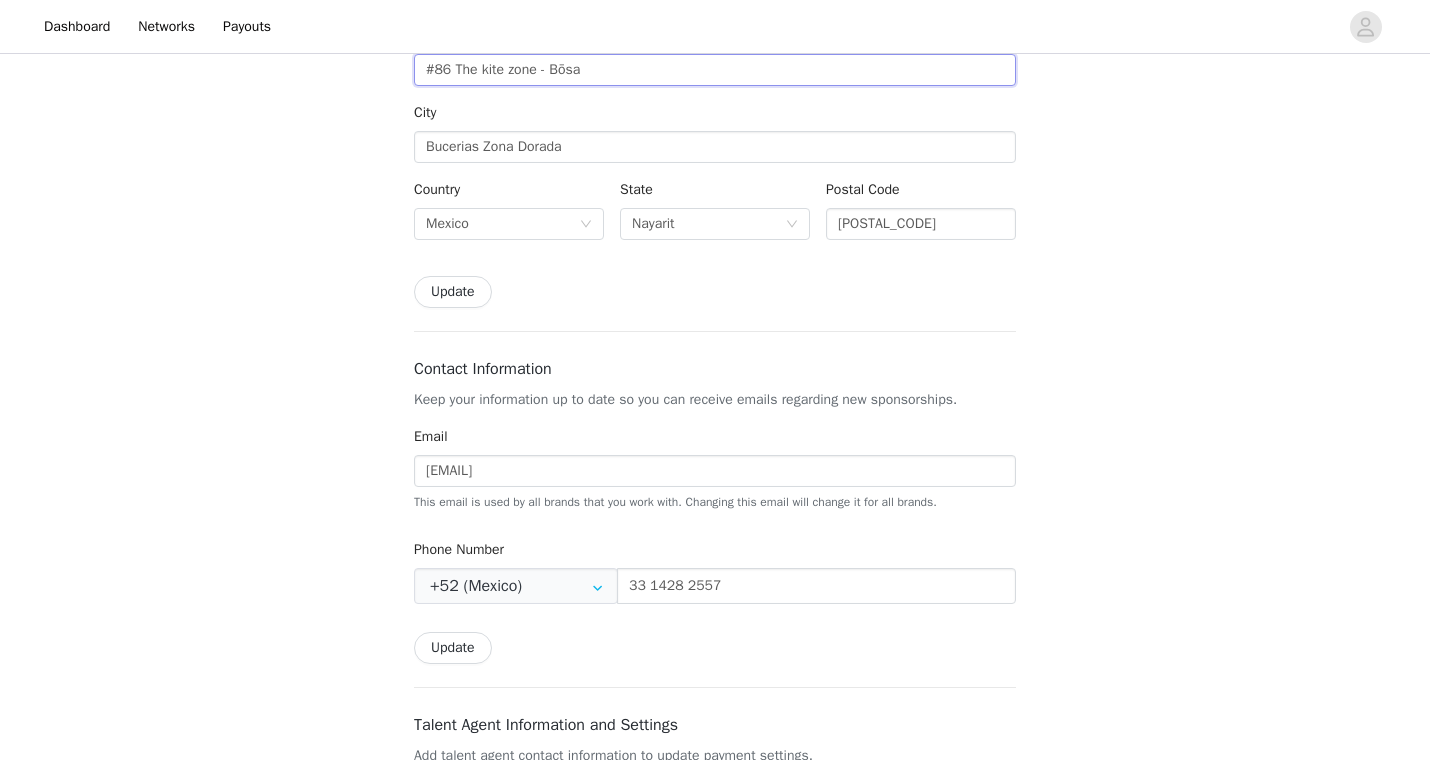 type on "#86 The kite zone - Bōsa" 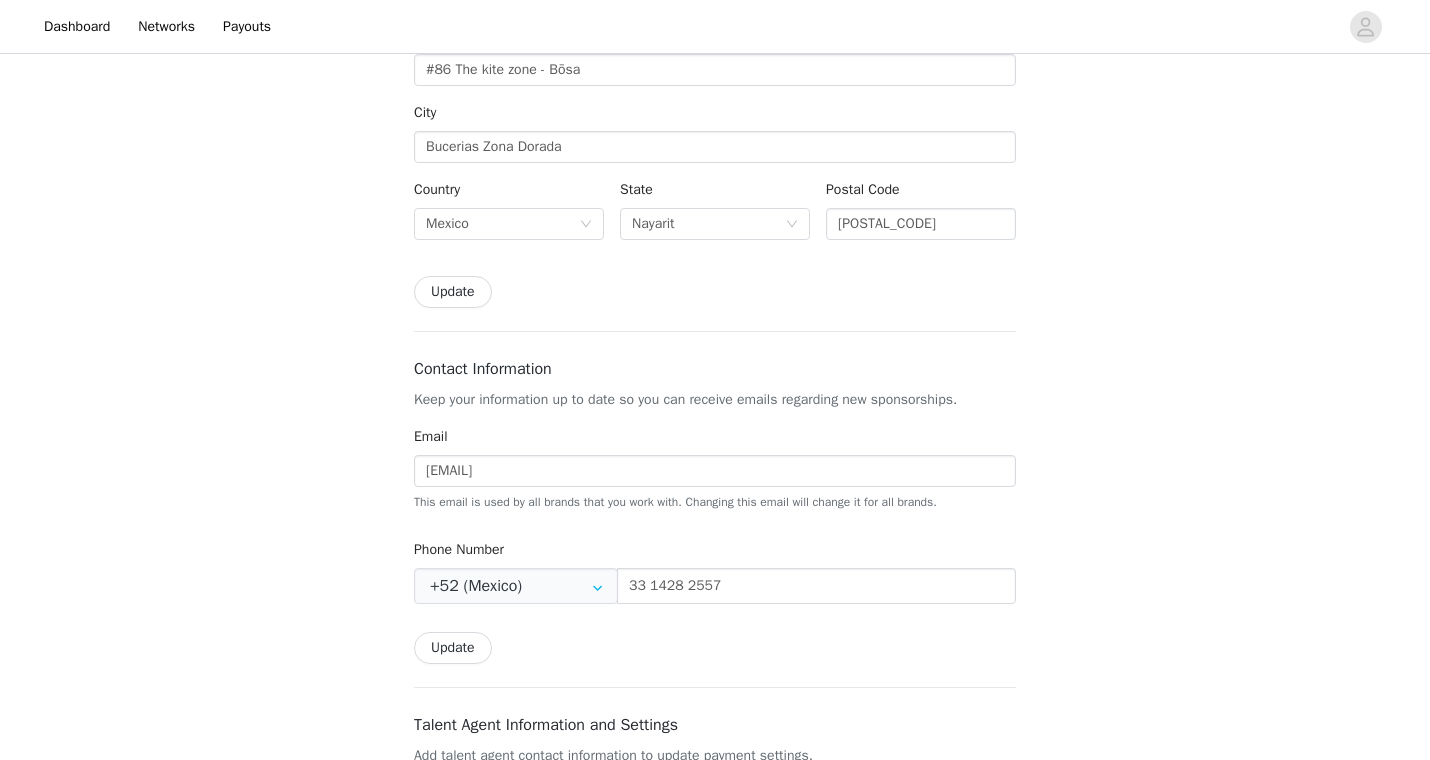 click on "Update" at bounding box center (453, 292) 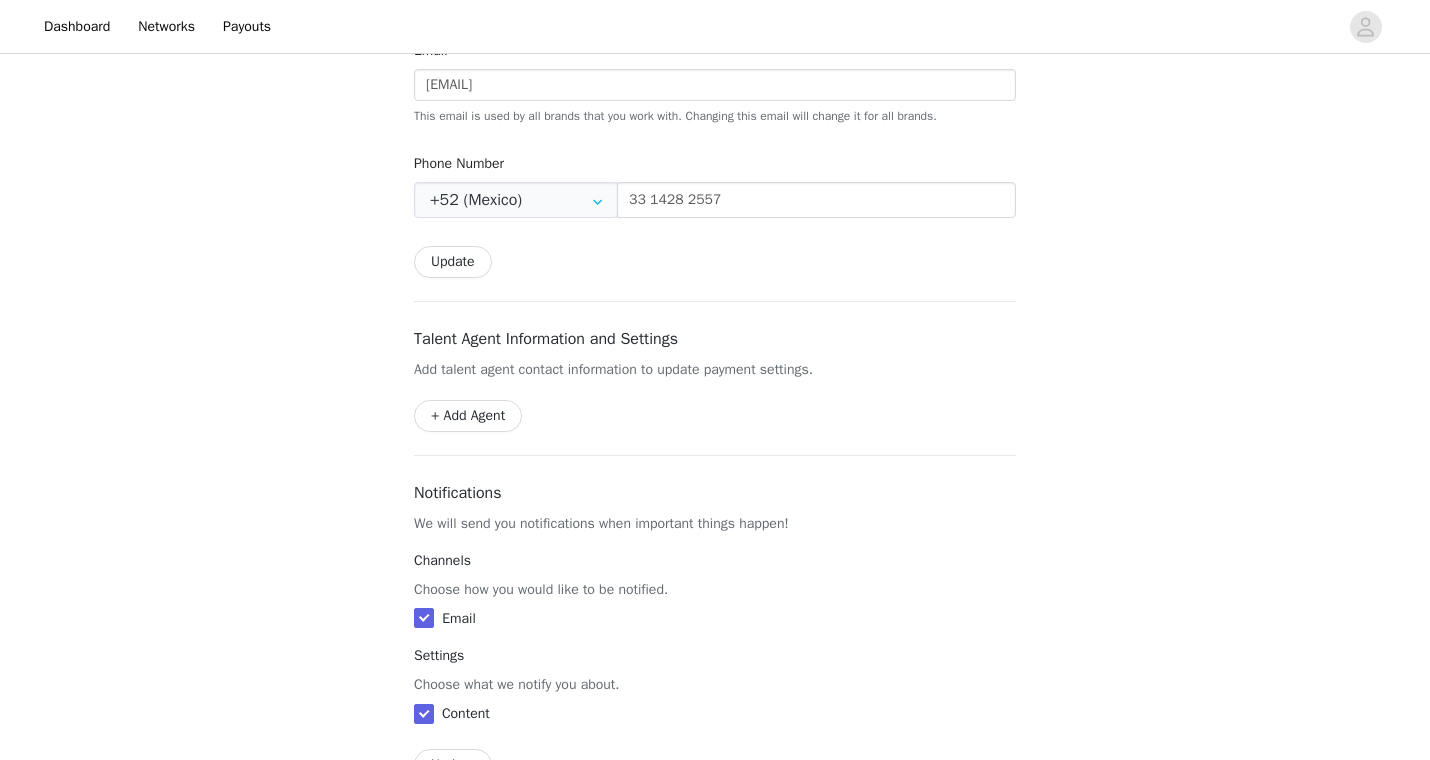 scroll, scrollTop: 800, scrollLeft: 0, axis: vertical 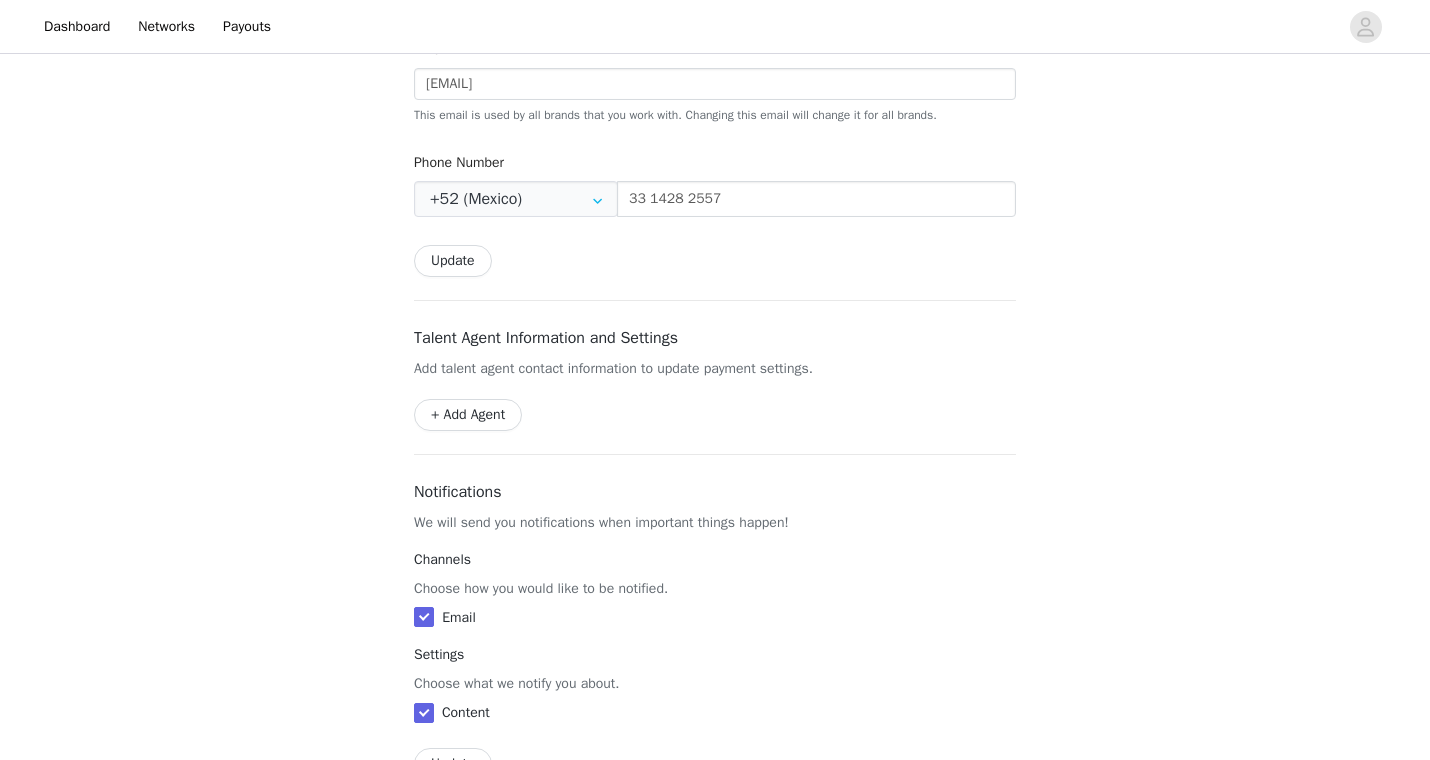 click on "Update" at bounding box center [453, 261] 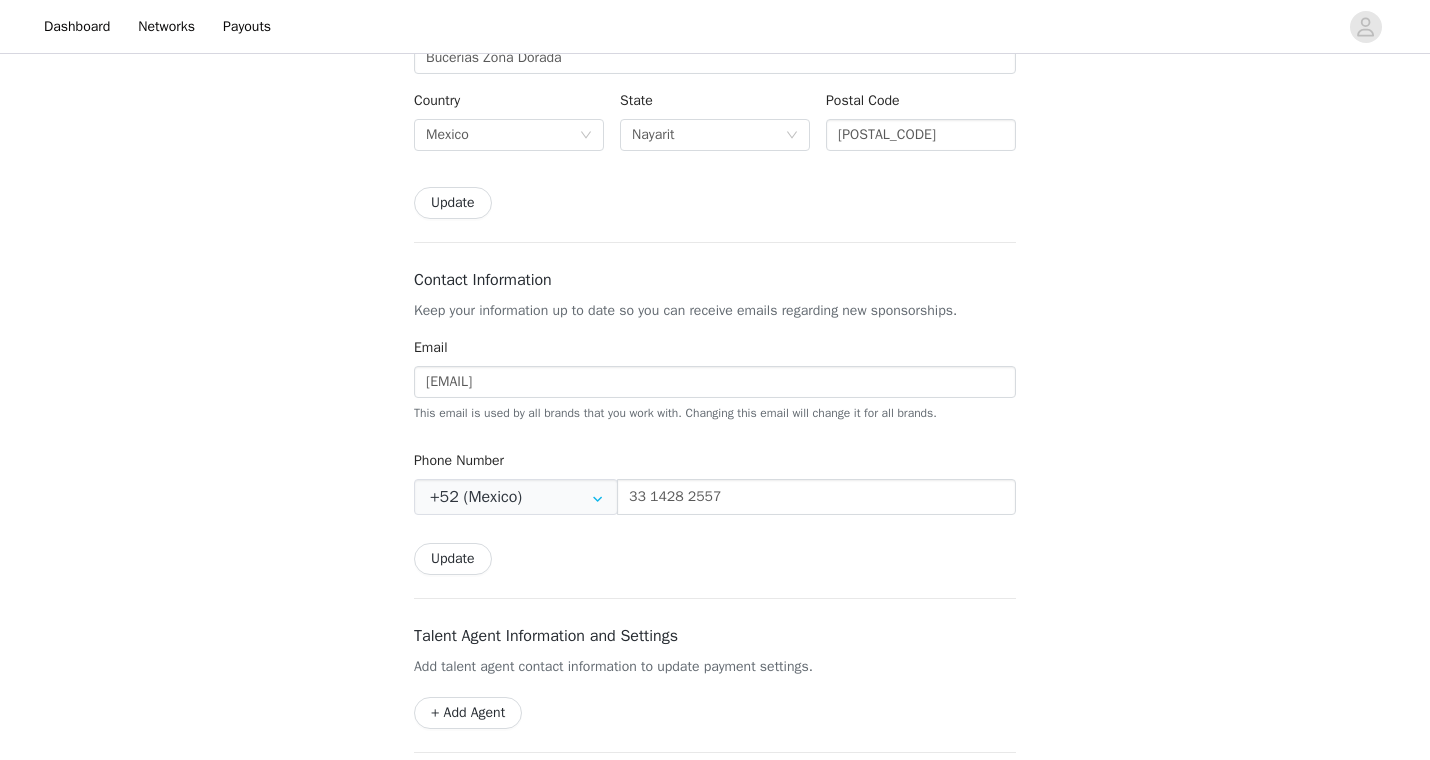 scroll, scrollTop: 0, scrollLeft: 0, axis: both 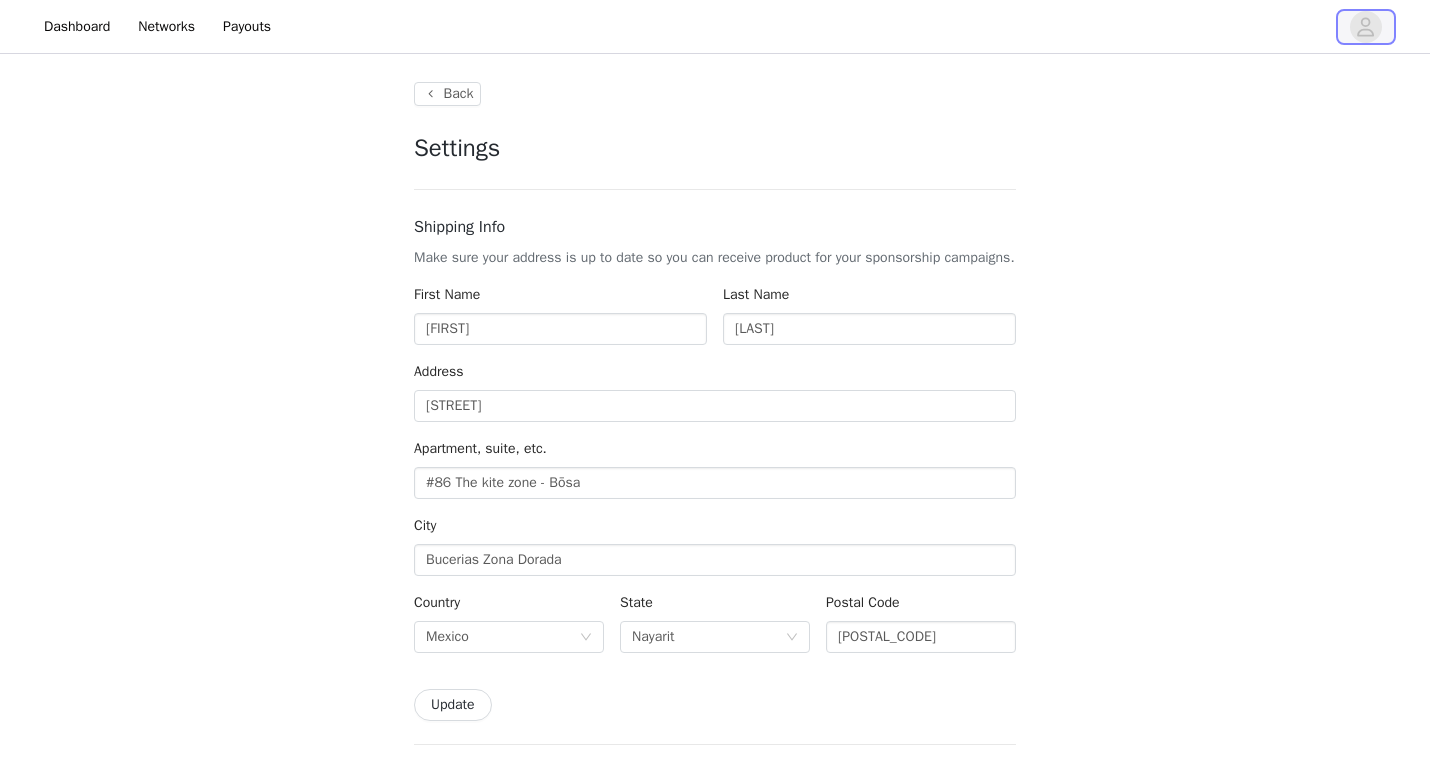 click 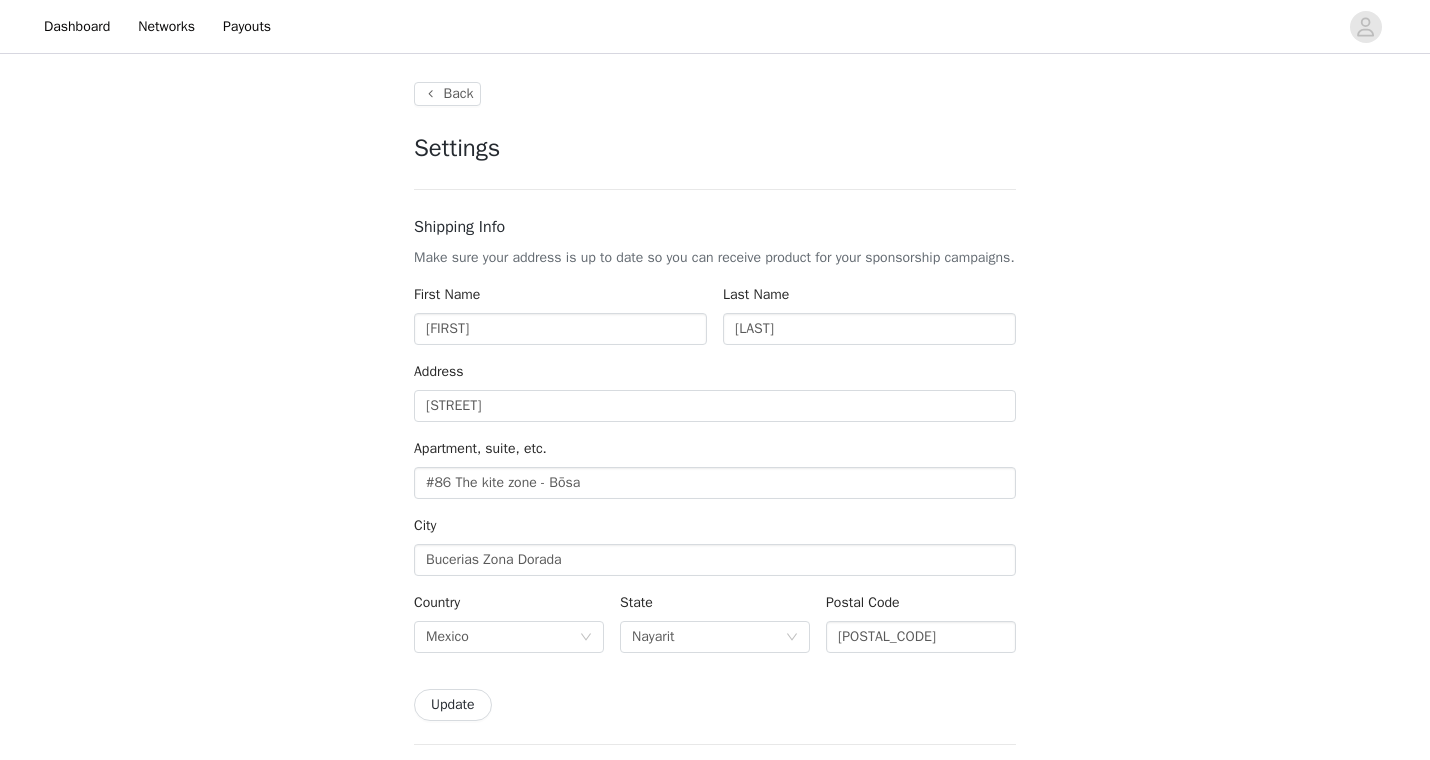 click on "Back   Settings           Shipping Info
Make sure your address is up to date so you can receive product for your sponsorship
campaigns.
First Name Miguel   Last Name Azanza   Address Lazaro Cardenas   Apartment, suite, etc. #86  The kite zone - Bōsa   City Bucerias Zona Dorada   Country
Mexico
State
Nayarit
Postal Code 63732   Update     Contact Information
Keep your information up to date so you can receive emails regarding new sponsorships.
Email azanza.mike@gmail.com This email is used by all brands that you work with. Changing this email will change it for all brands.   Phone Number +52 (Mexico) +1 (United States) +1 (Canada) +44 (United Kingdom) +61 (Australia) +55 (Brazil) +52 (Mexico) +86 (China) +91 (India) +7 (Russia) +39 (Italy) +64 (New Zealand) +81 (Japan) +353 (Ireland)" at bounding box center (715, 927) 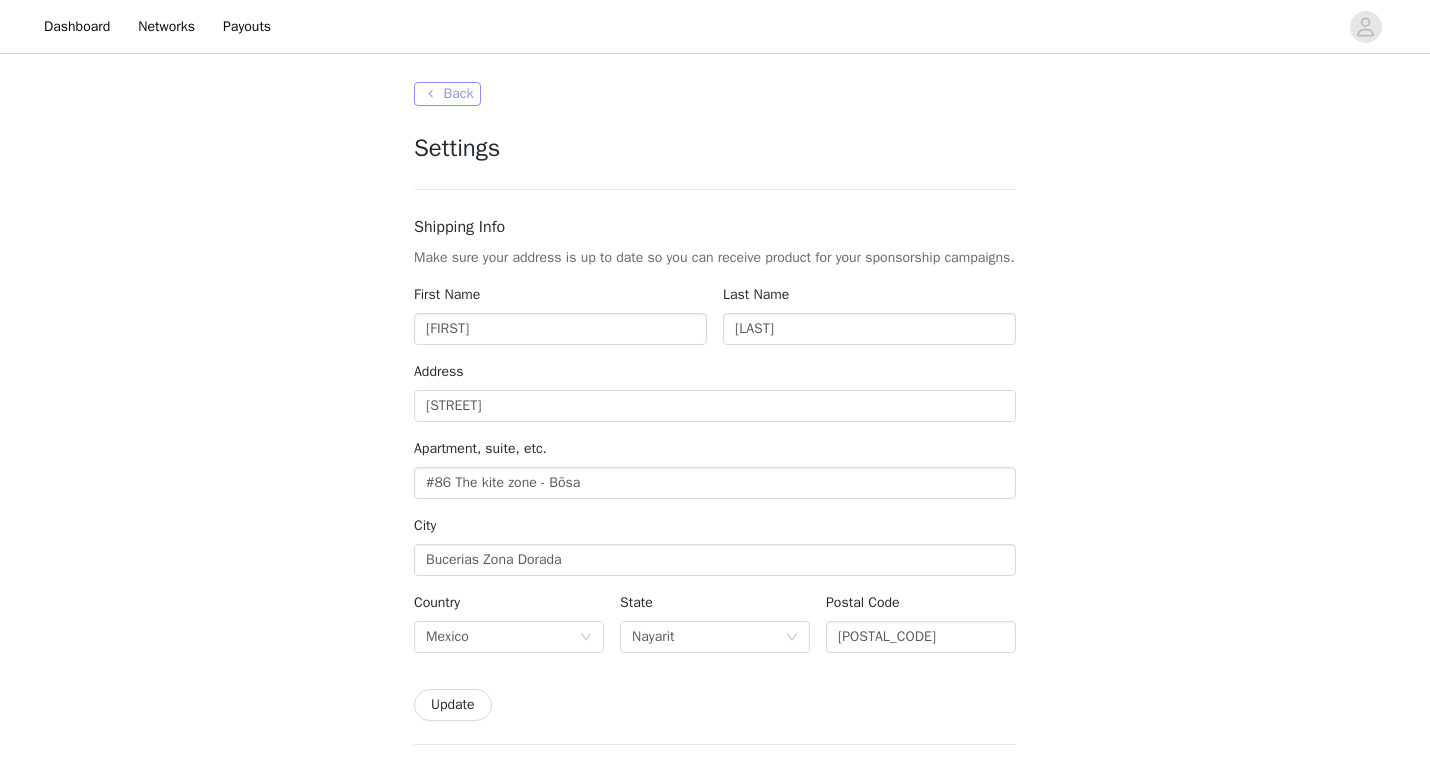 click on "Back" at bounding box center (447, 94) 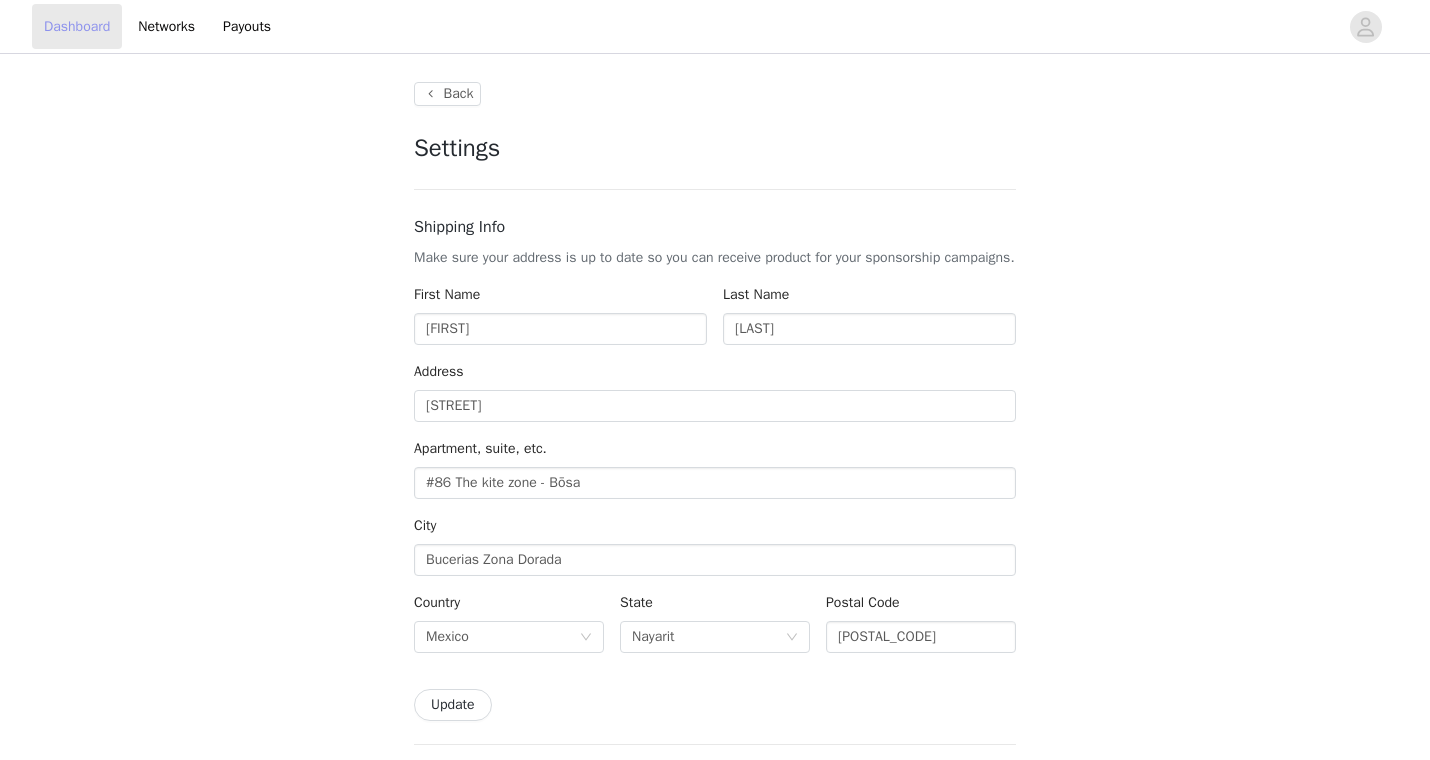click on "Dashboard" at bounding box center [77, 26] 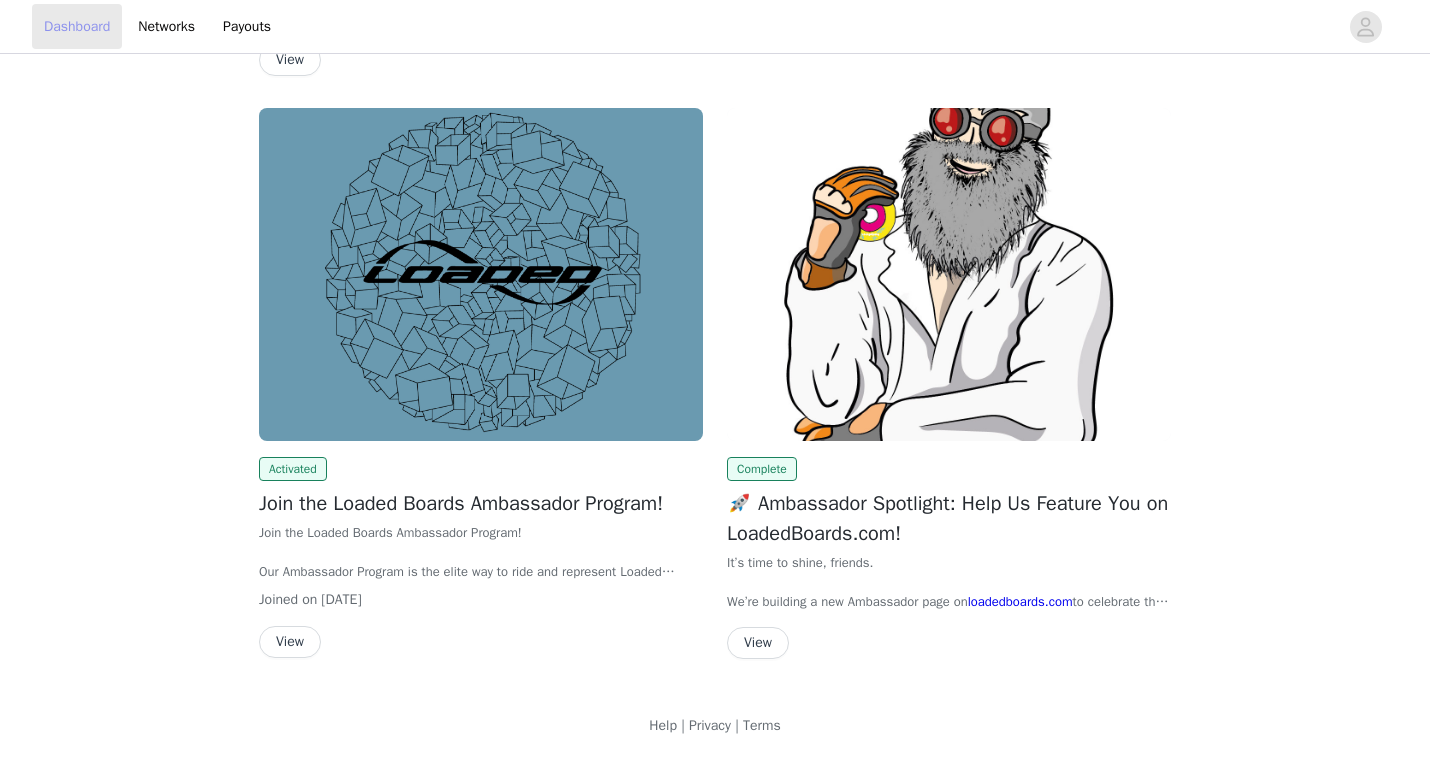 scroll, scrollTop: 0, scrollLeft: 0, axis: both 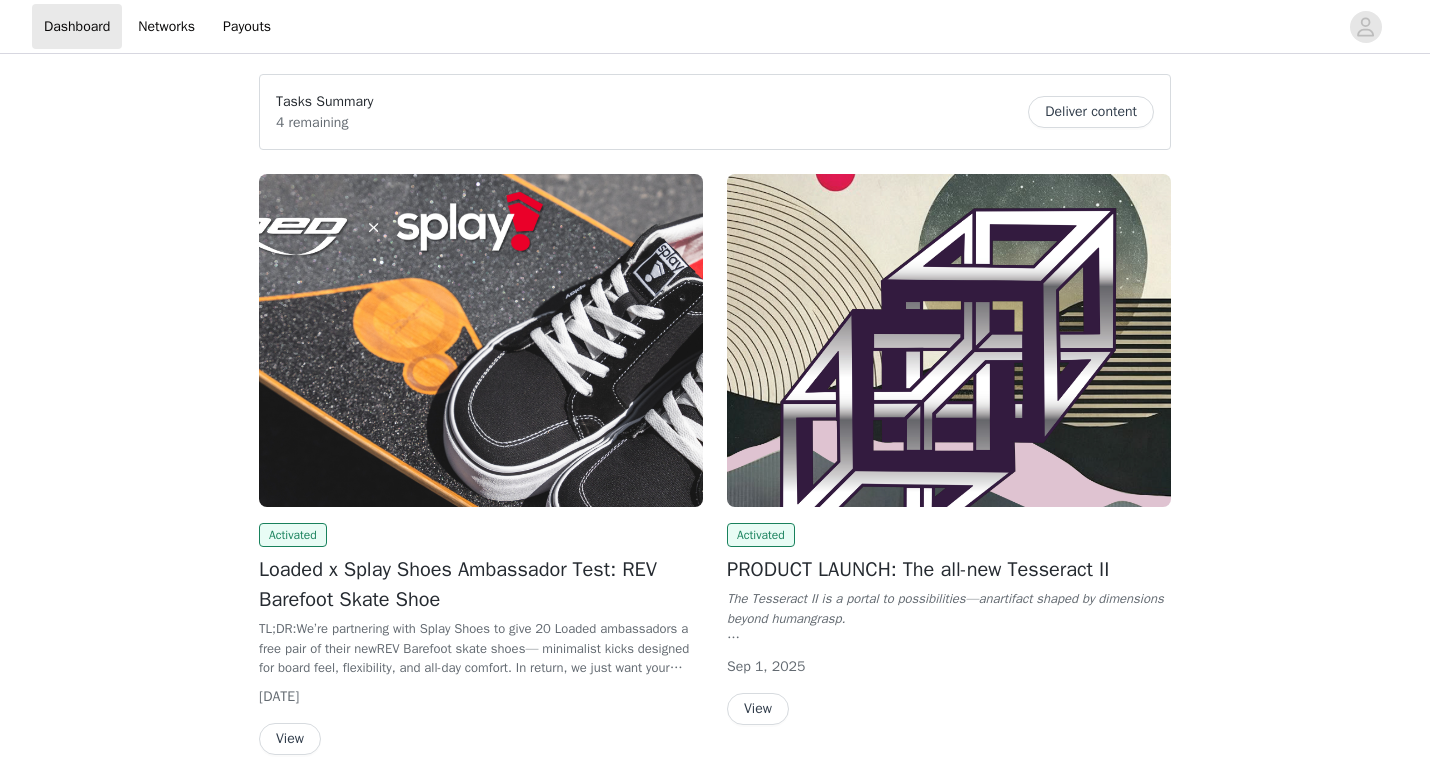 click on "Deliver content" at bounding box center (1091, 112) 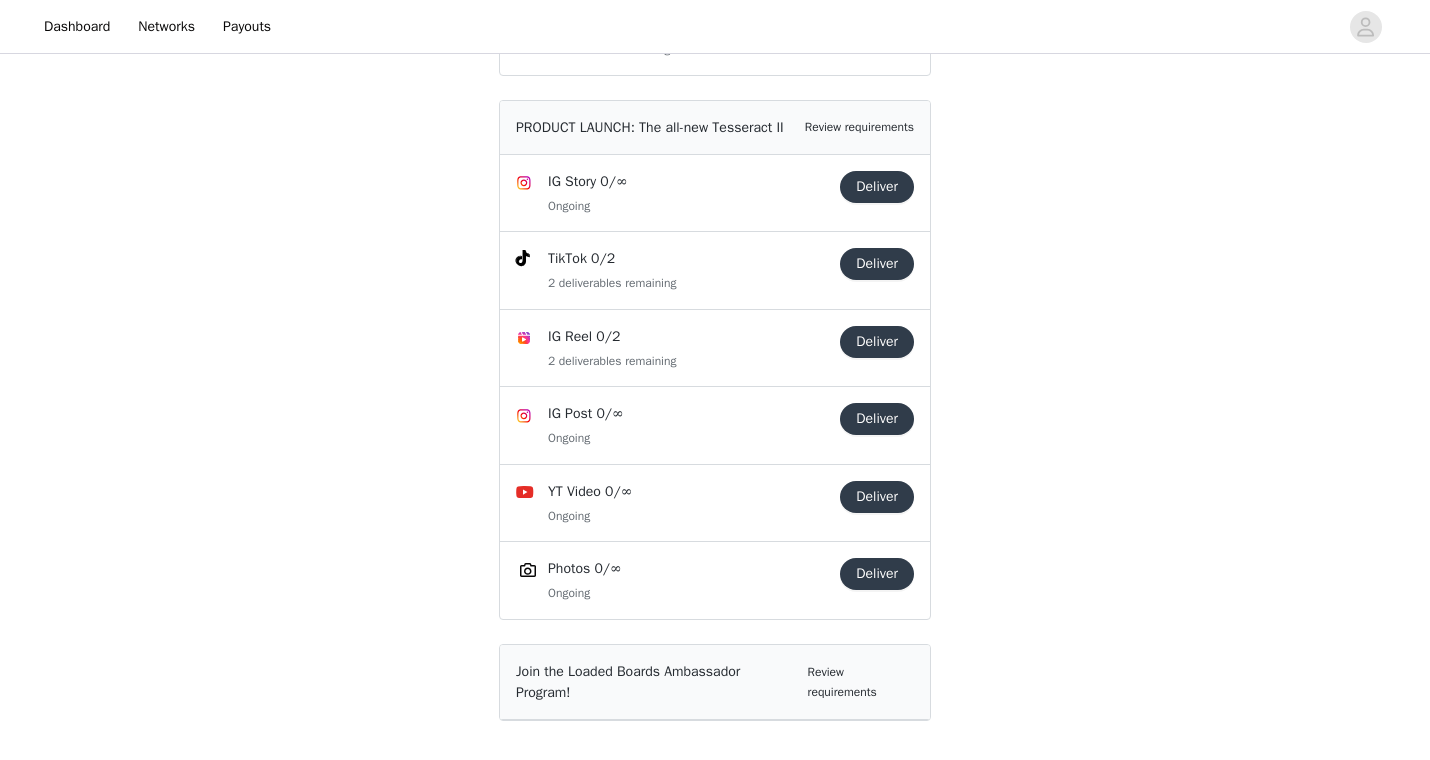 scroll, scrollTop: 370, scrollLeft: 0, axis: vertical 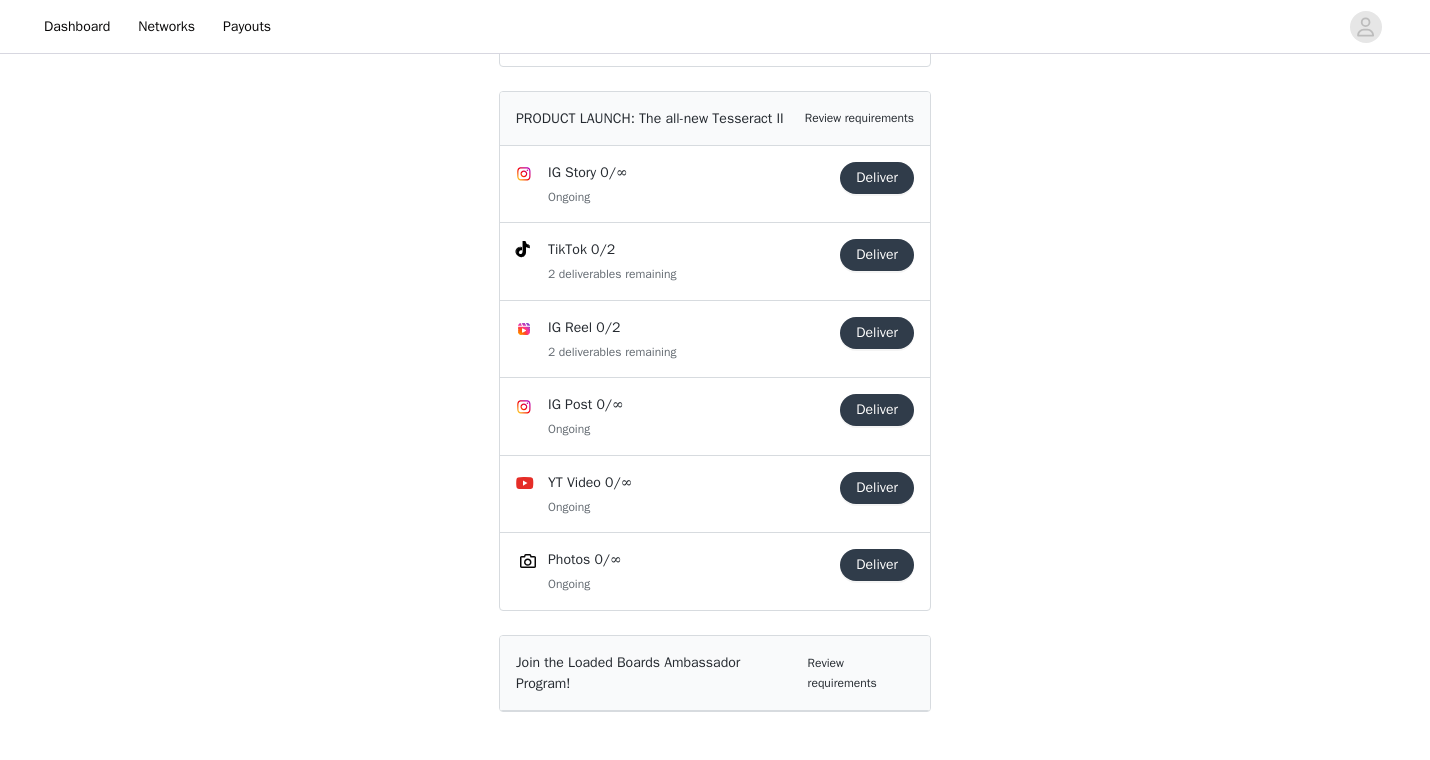 click on "Deliver" at bounding box center [877, 565] 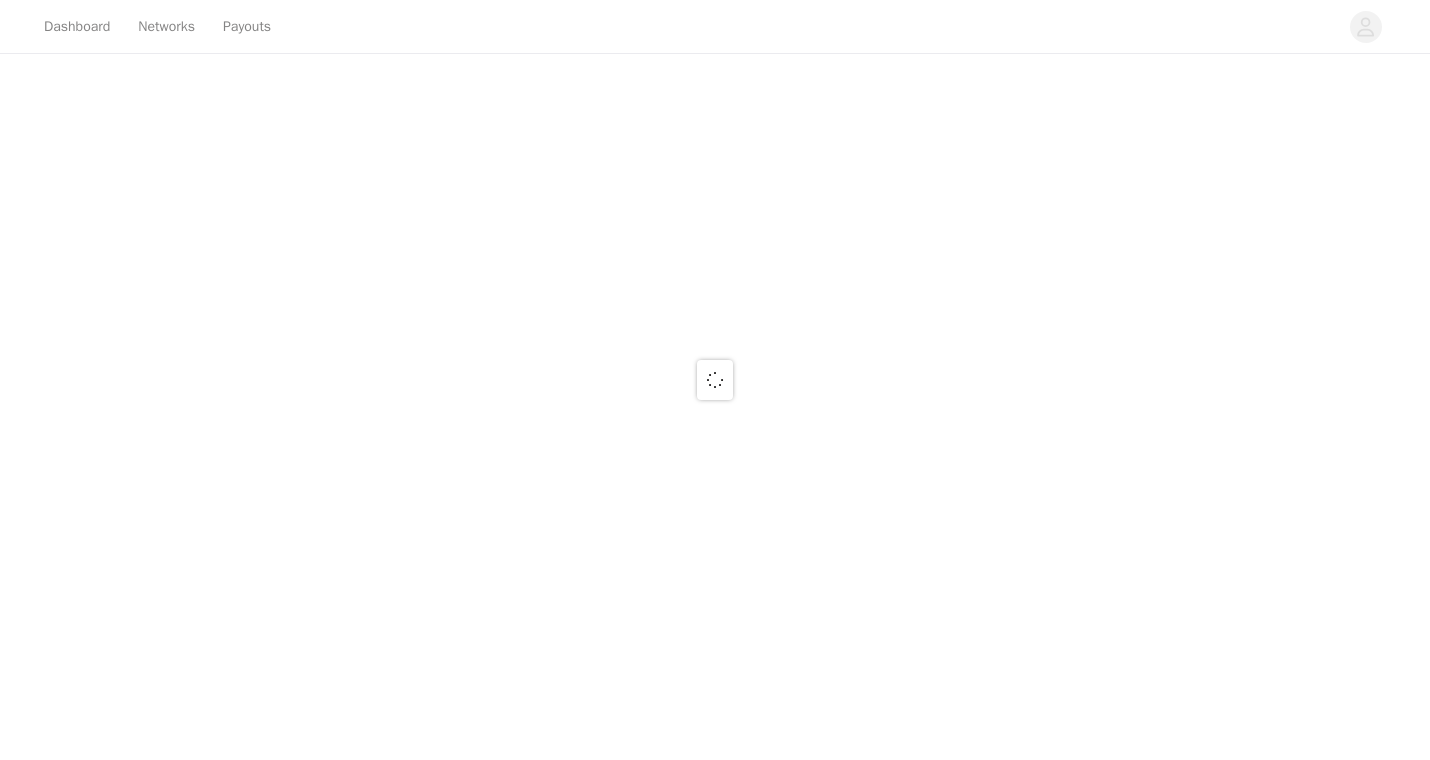 scroll, scrollTop: 0, scrollLeft: 0, axis: both 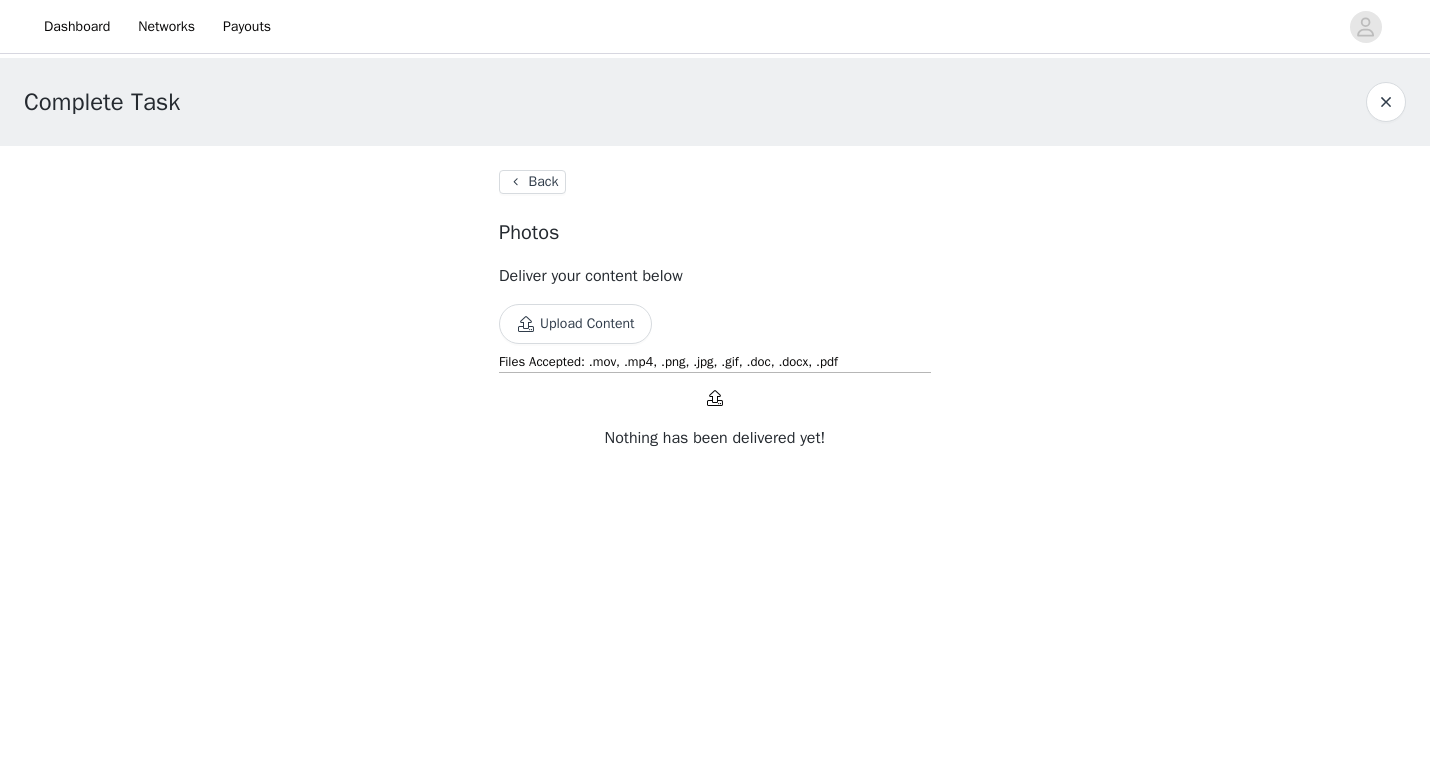 click on "Upload Content" at bounding box center (575, 324) 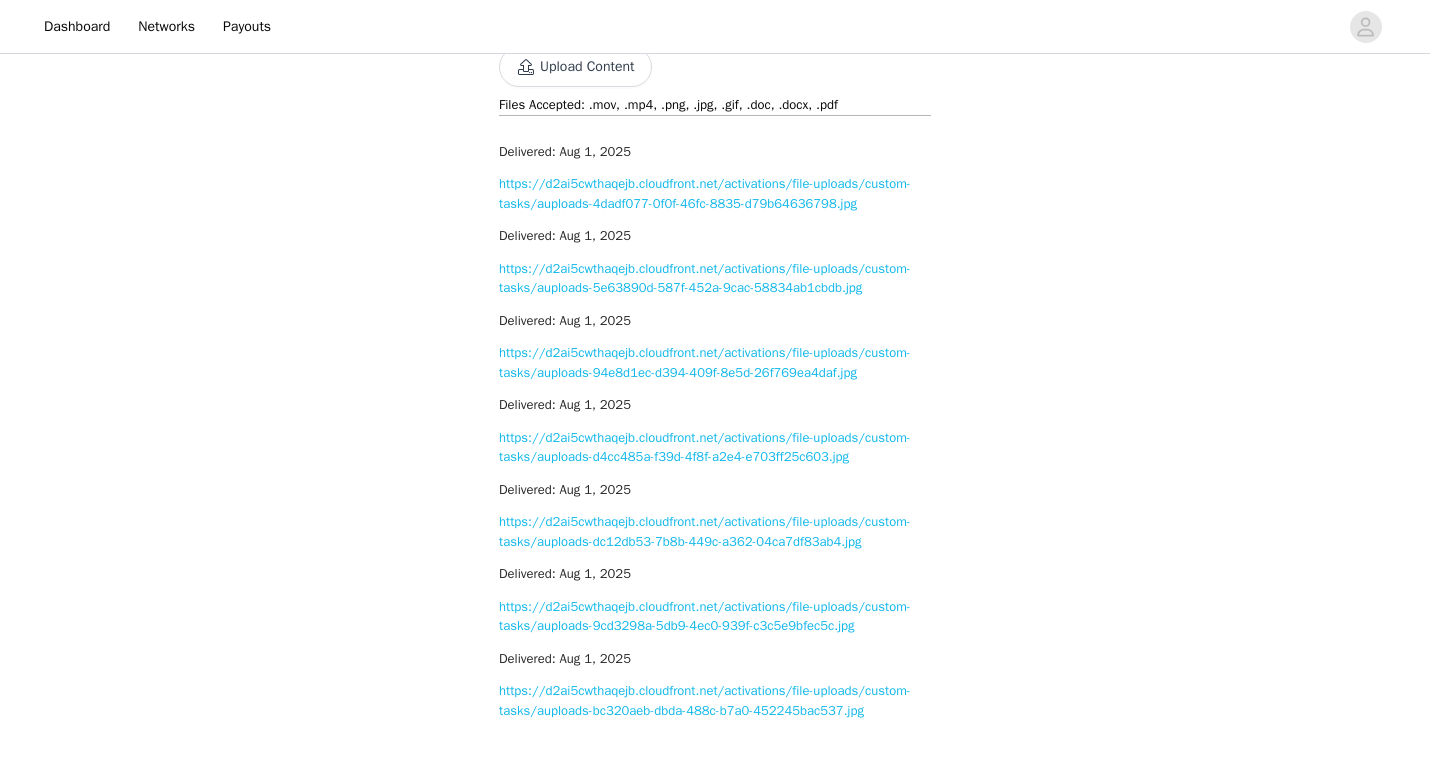 scroll, scrollTop: 0, scrollLeft: 0, axis: both 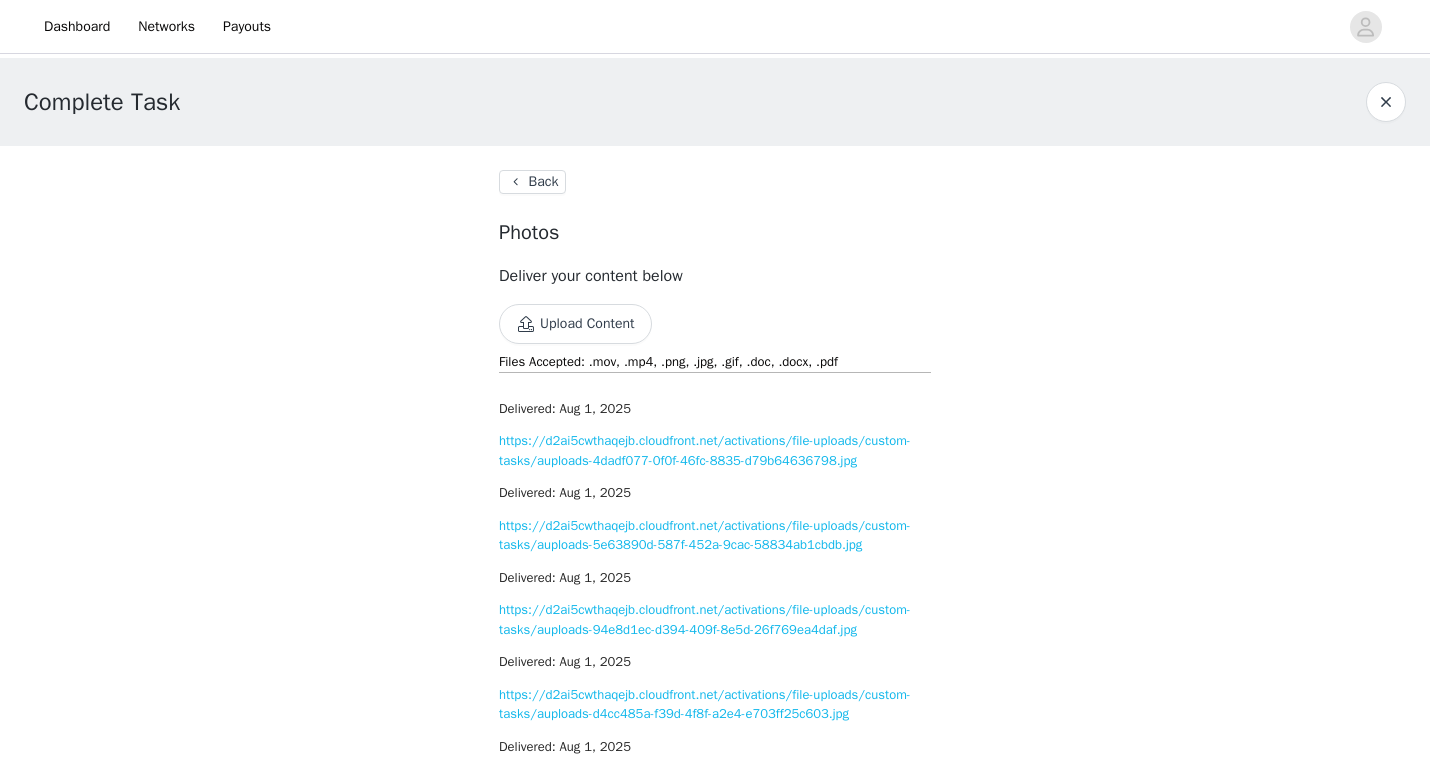 click on "Back" at bounding box center [532, 182] 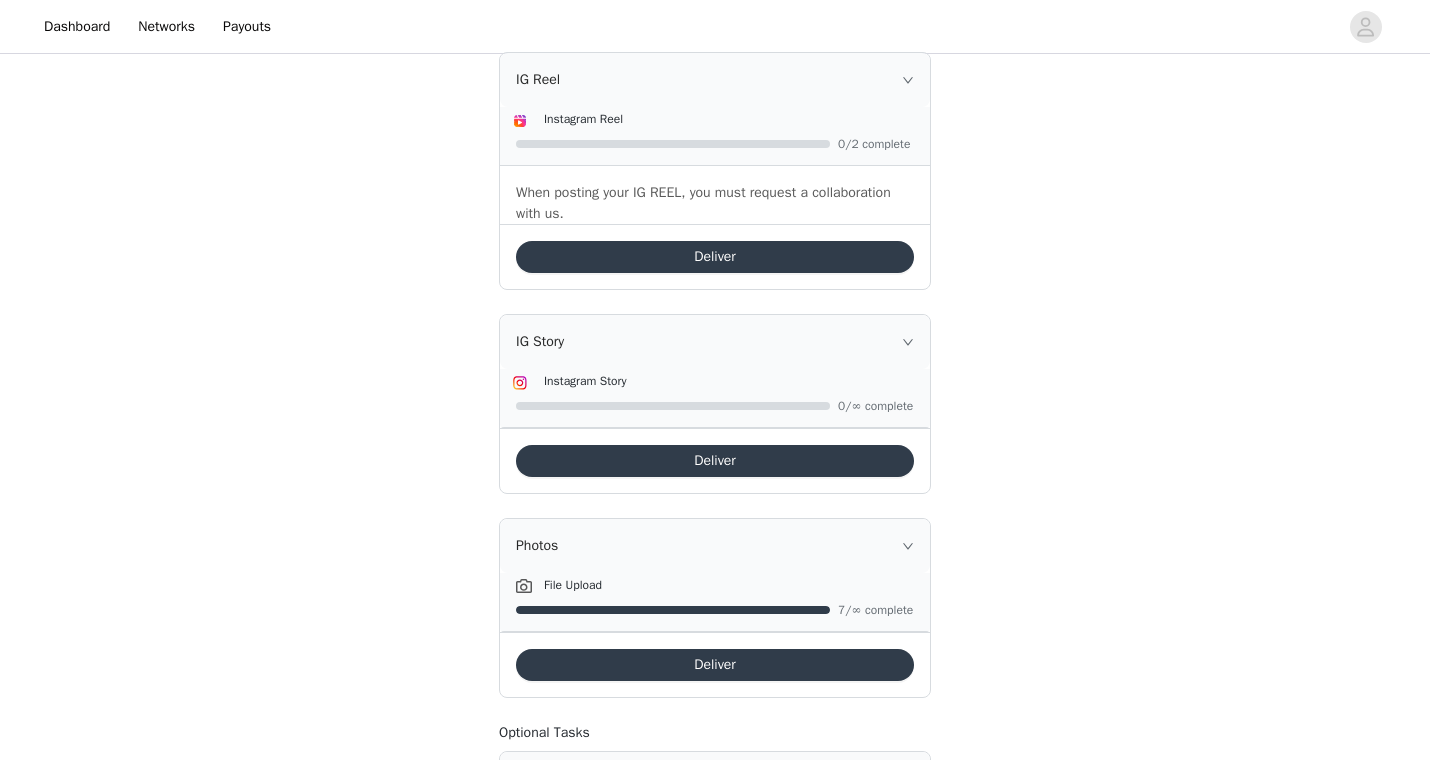 scroll, scrollTop: 874, scrollLeft: 0, axis: vertical 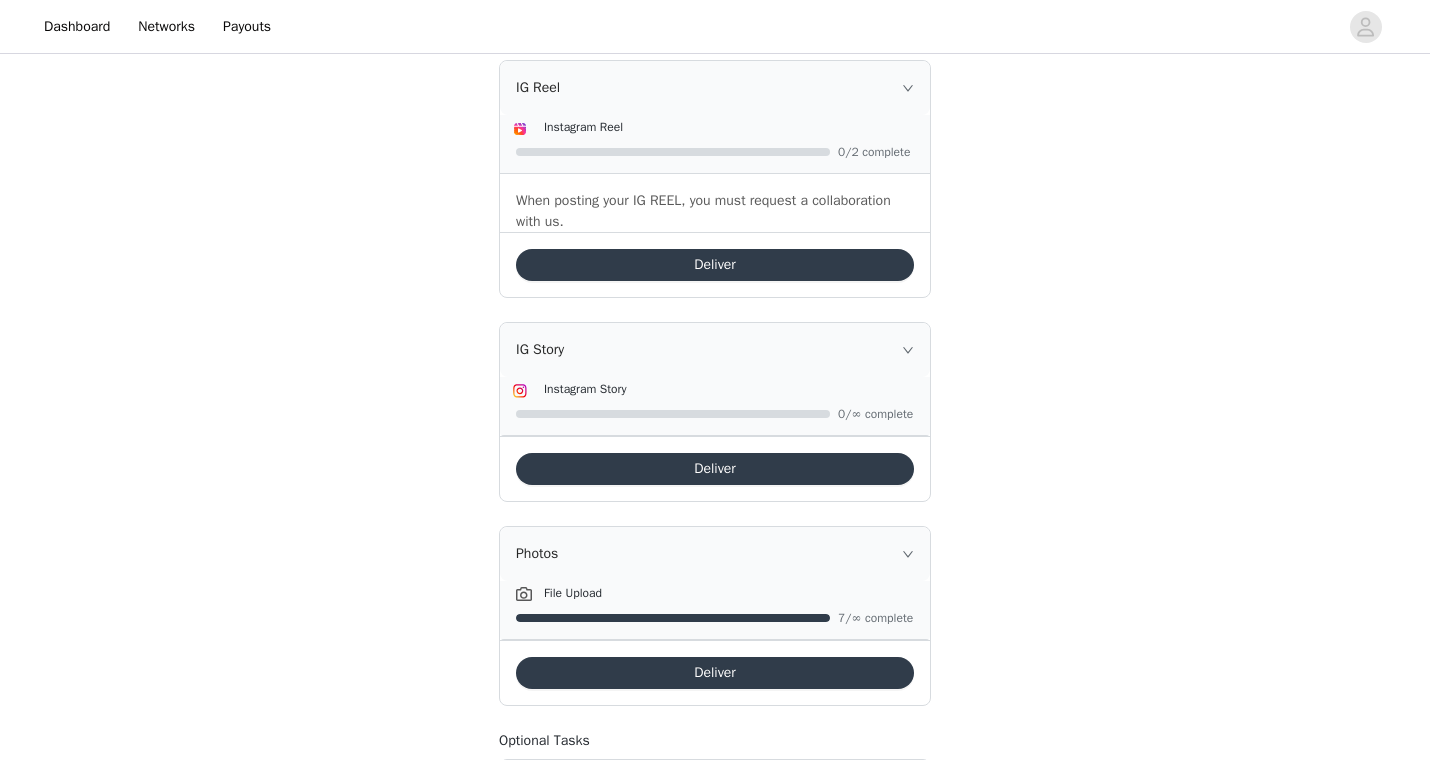 click on "Deliver" at bounding box center [715, 265] 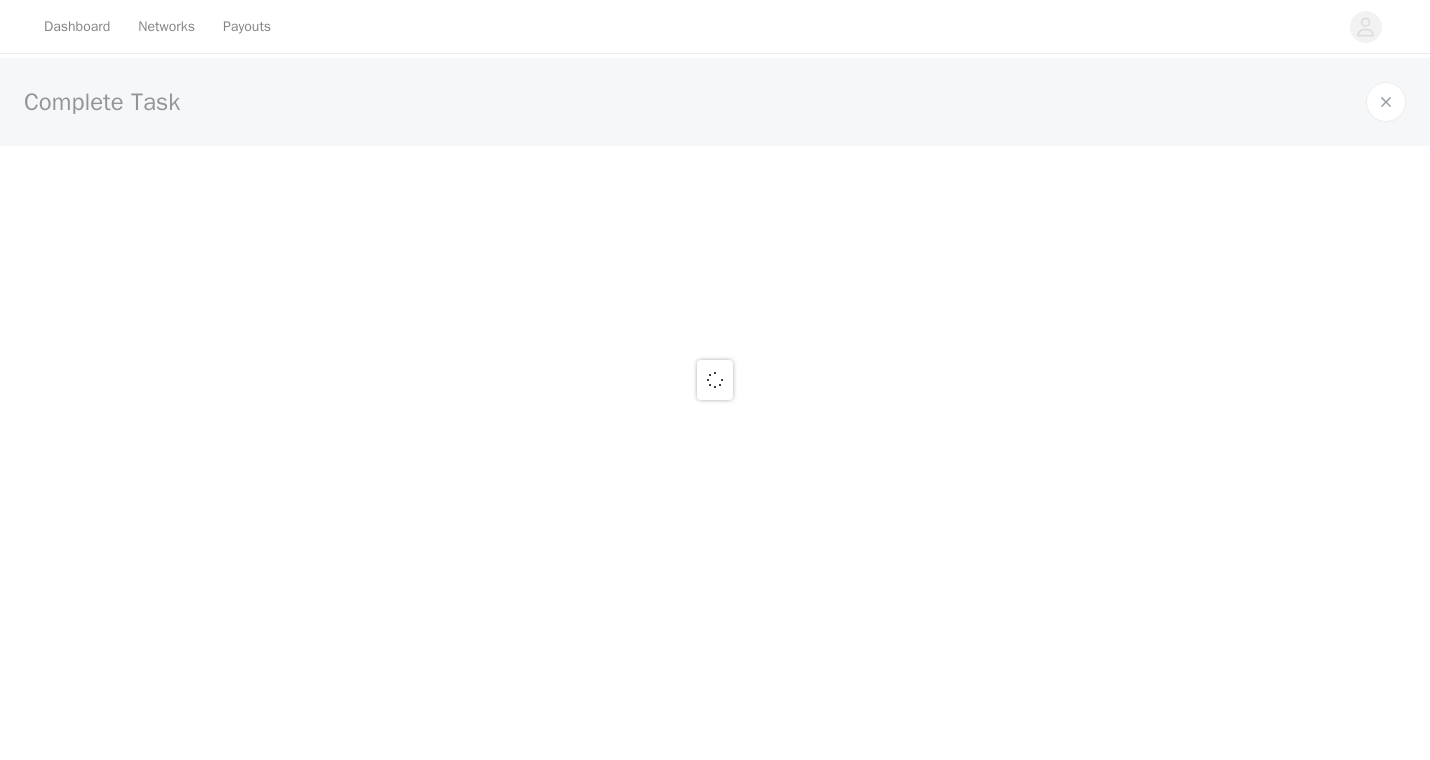 scroll, scrollTop: 0, scrollLeft: 0, axis: both 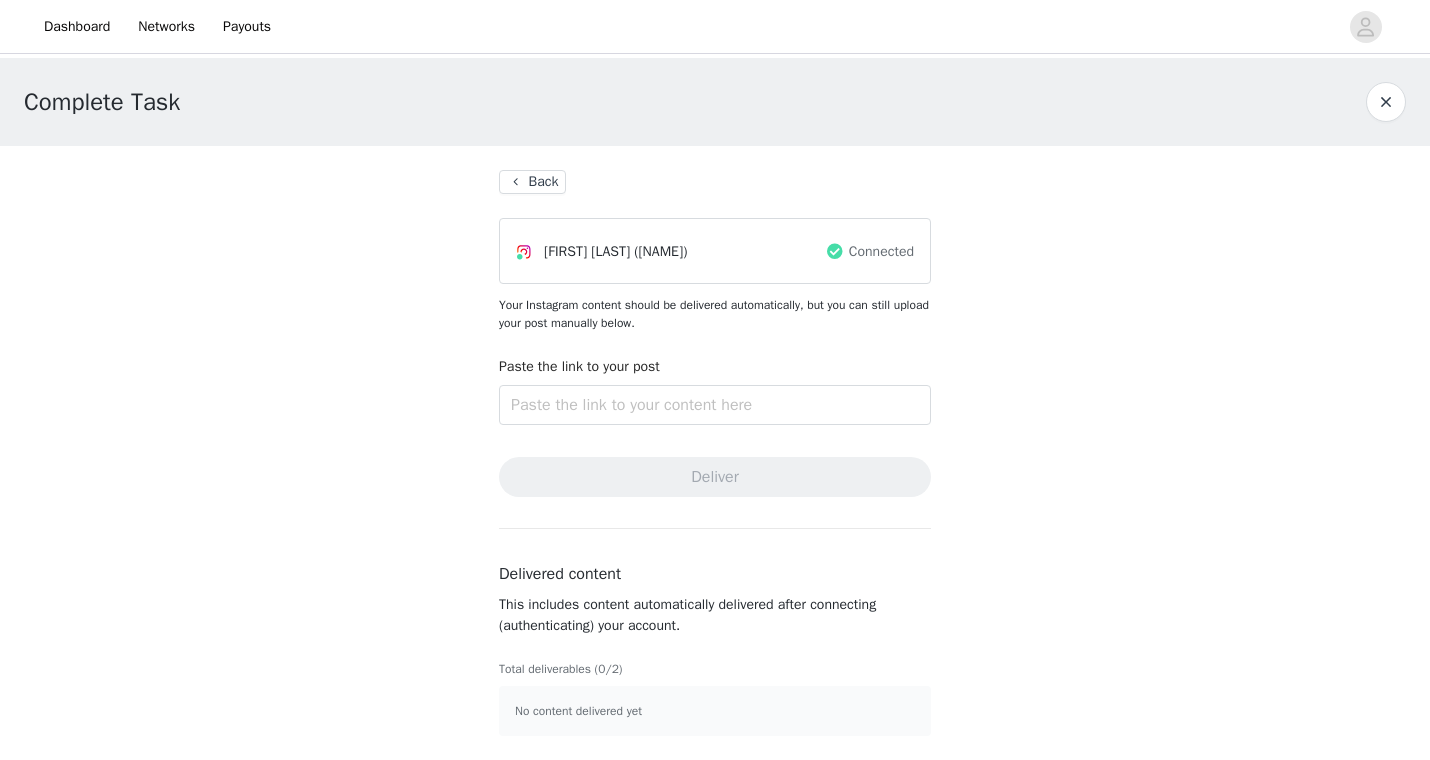 click on "Back" at bounding box center (532, 182) 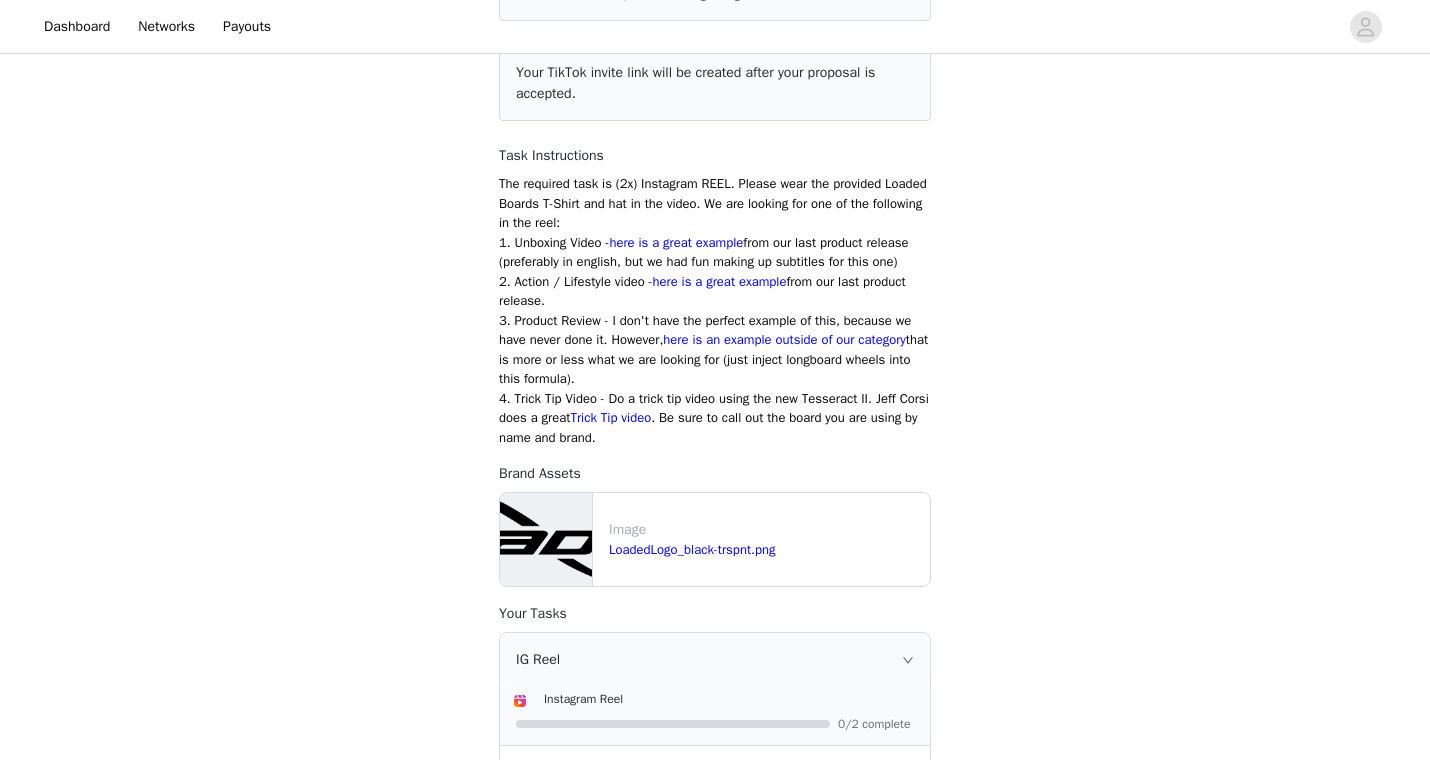 scroll, scrollTop: 330, scrollLeft: 0, axis: vertical 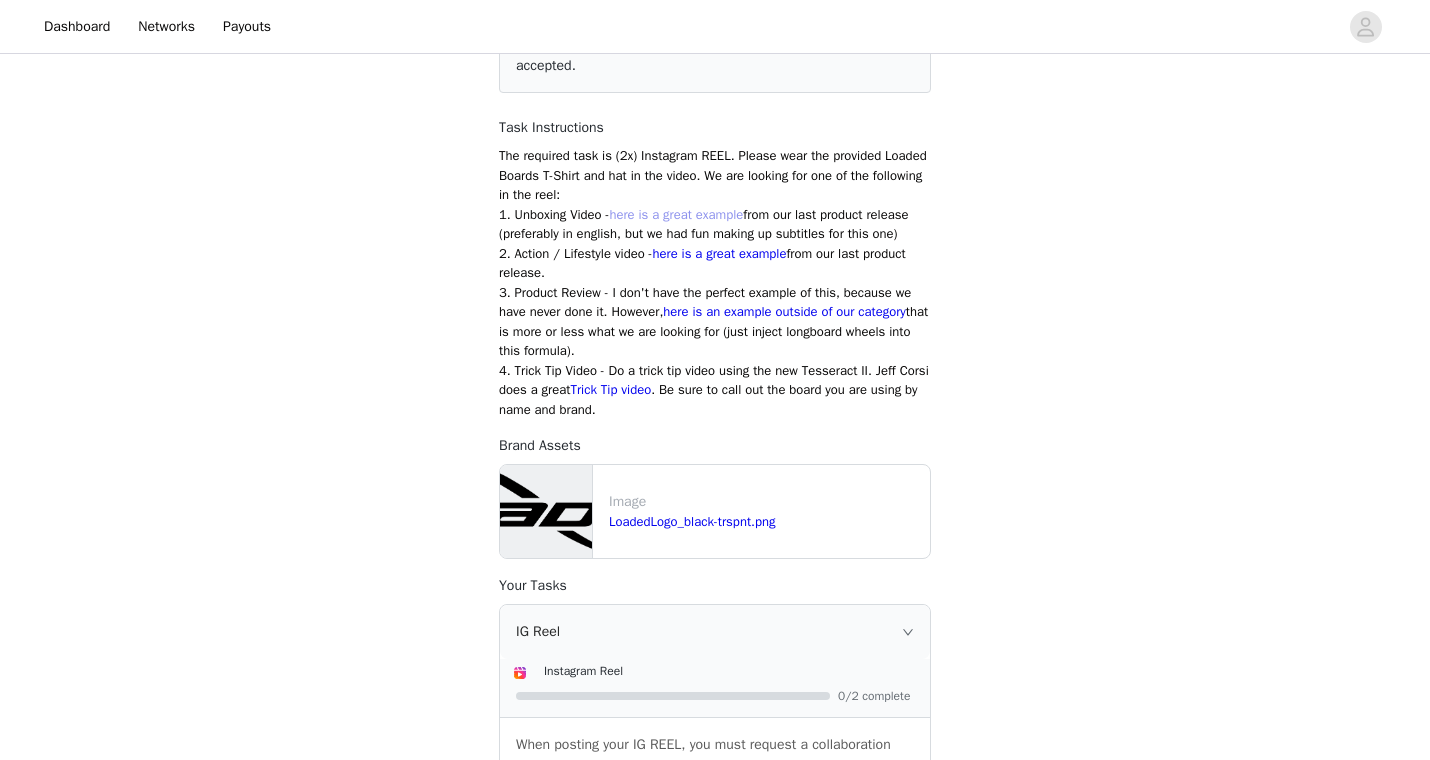click on "here is a great example" at bounding box center (676, 214) 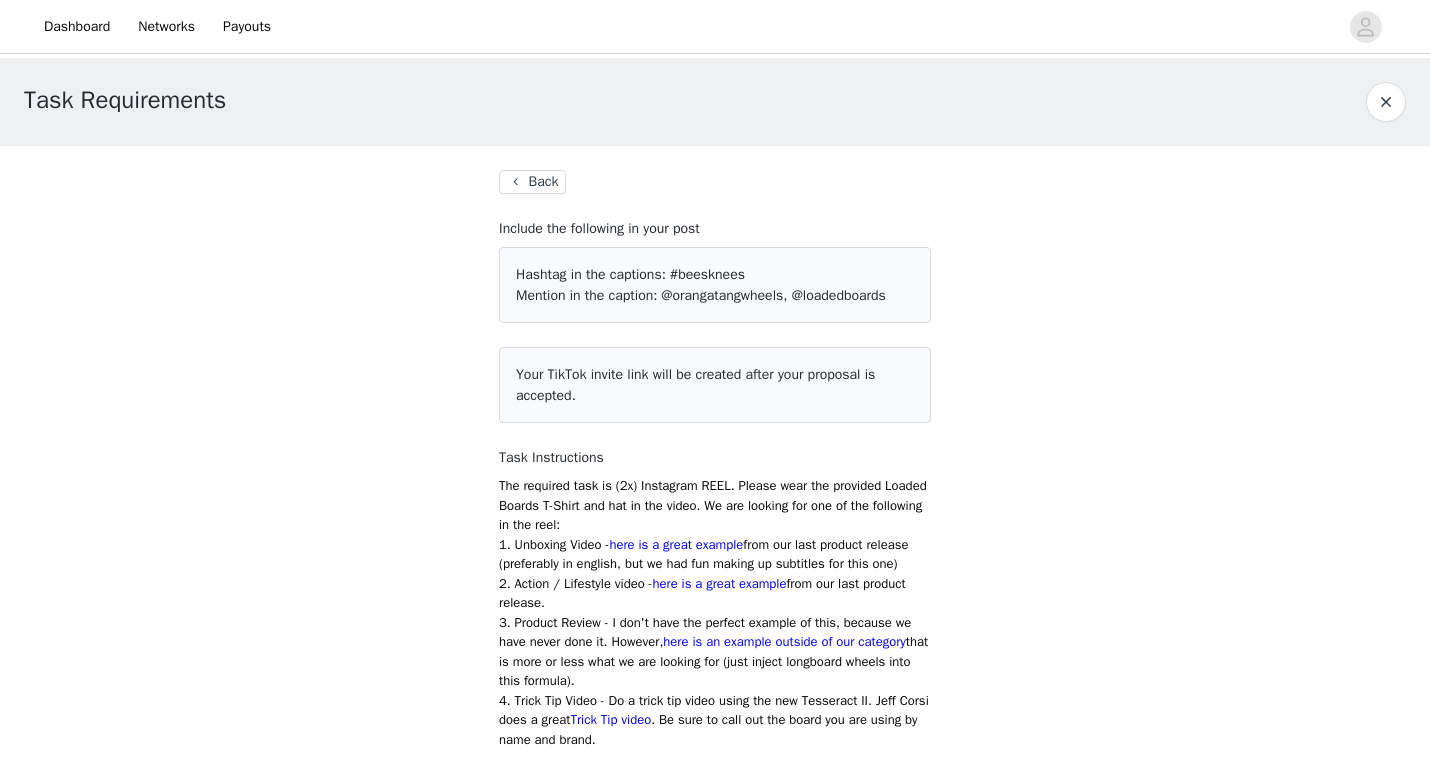 scroll, scrollTop: 330, scrollLeft: 0, axis: vertical 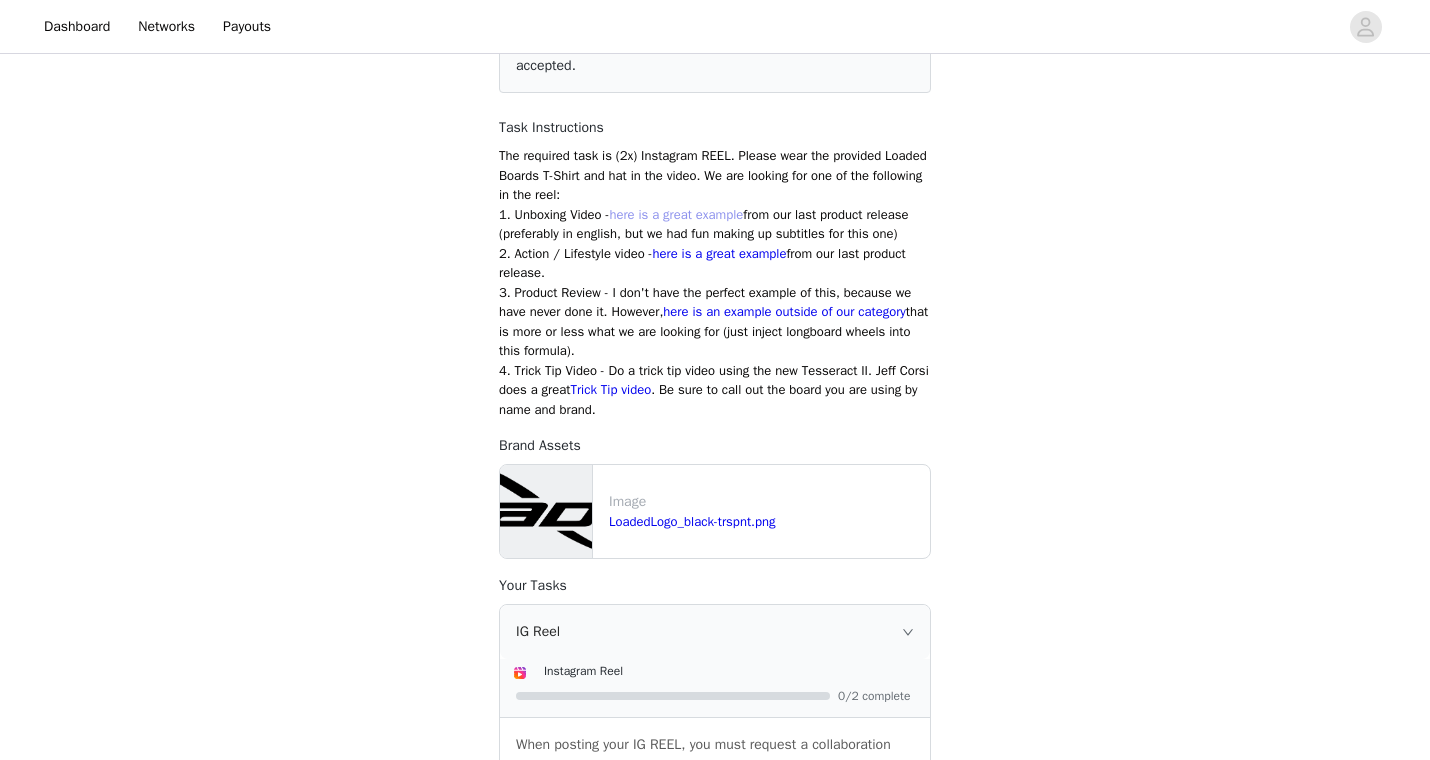 click on "here is a great example" at bounding box center [676, 214] 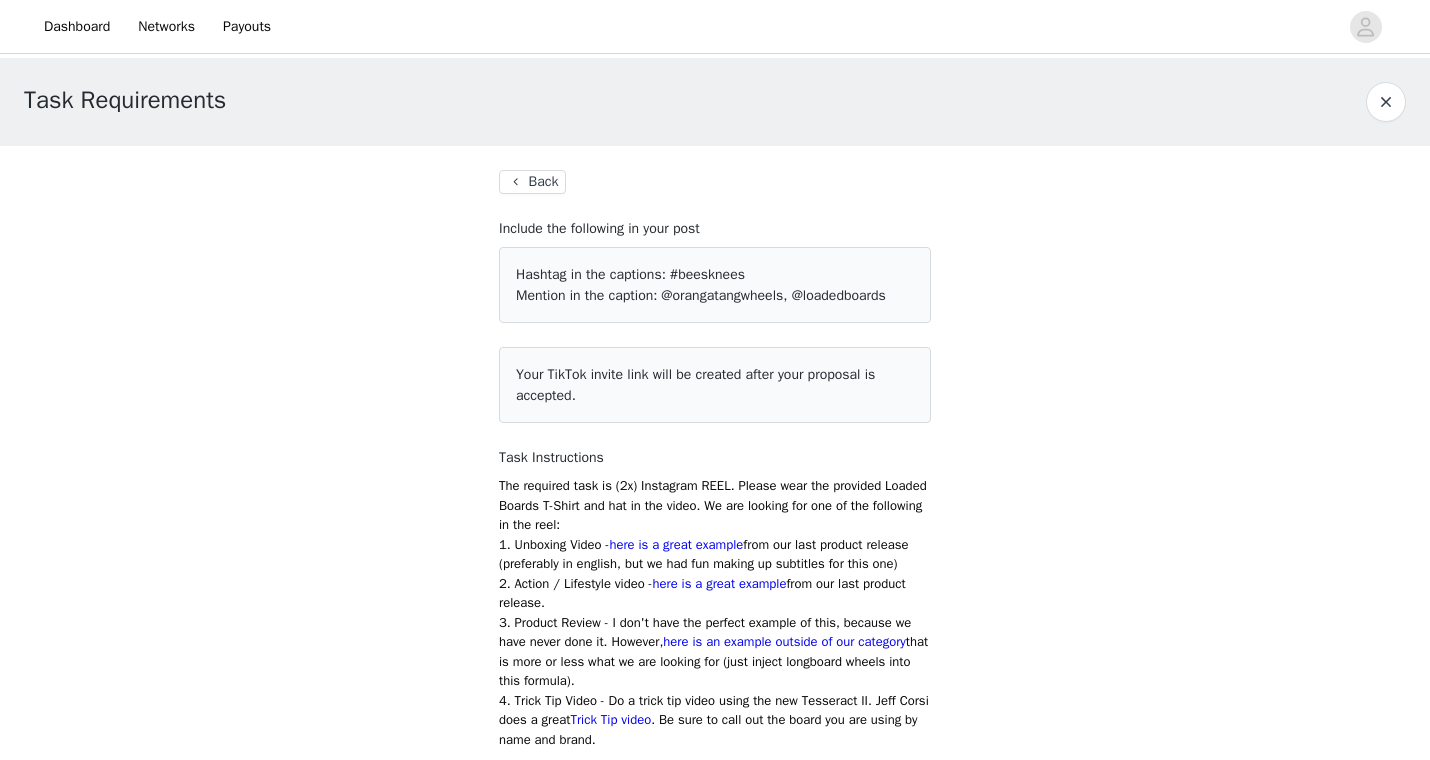 scroll, scrollTop: 330, scrollLeft: 0, axis: vertical 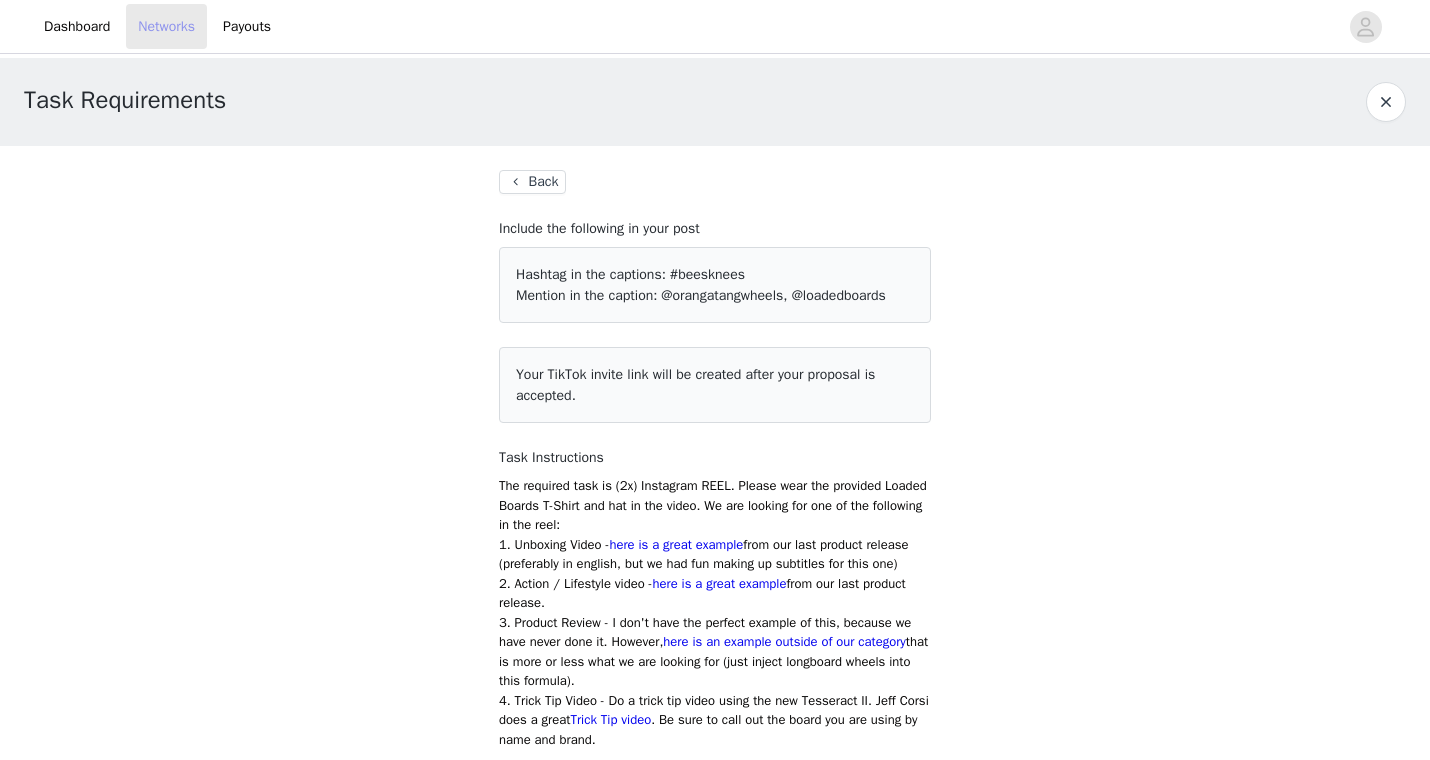 click on "Networks" at bounding box center [166, 26] 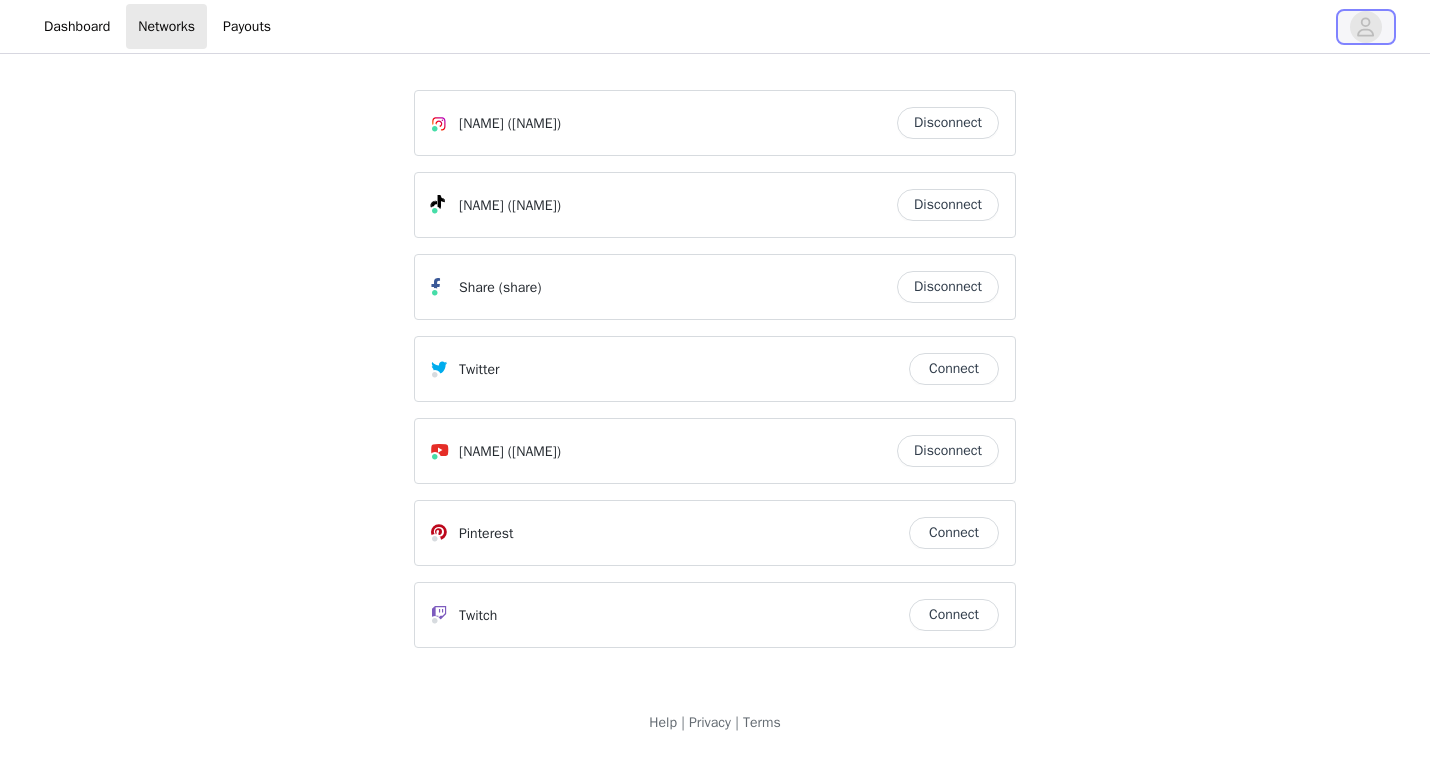 click 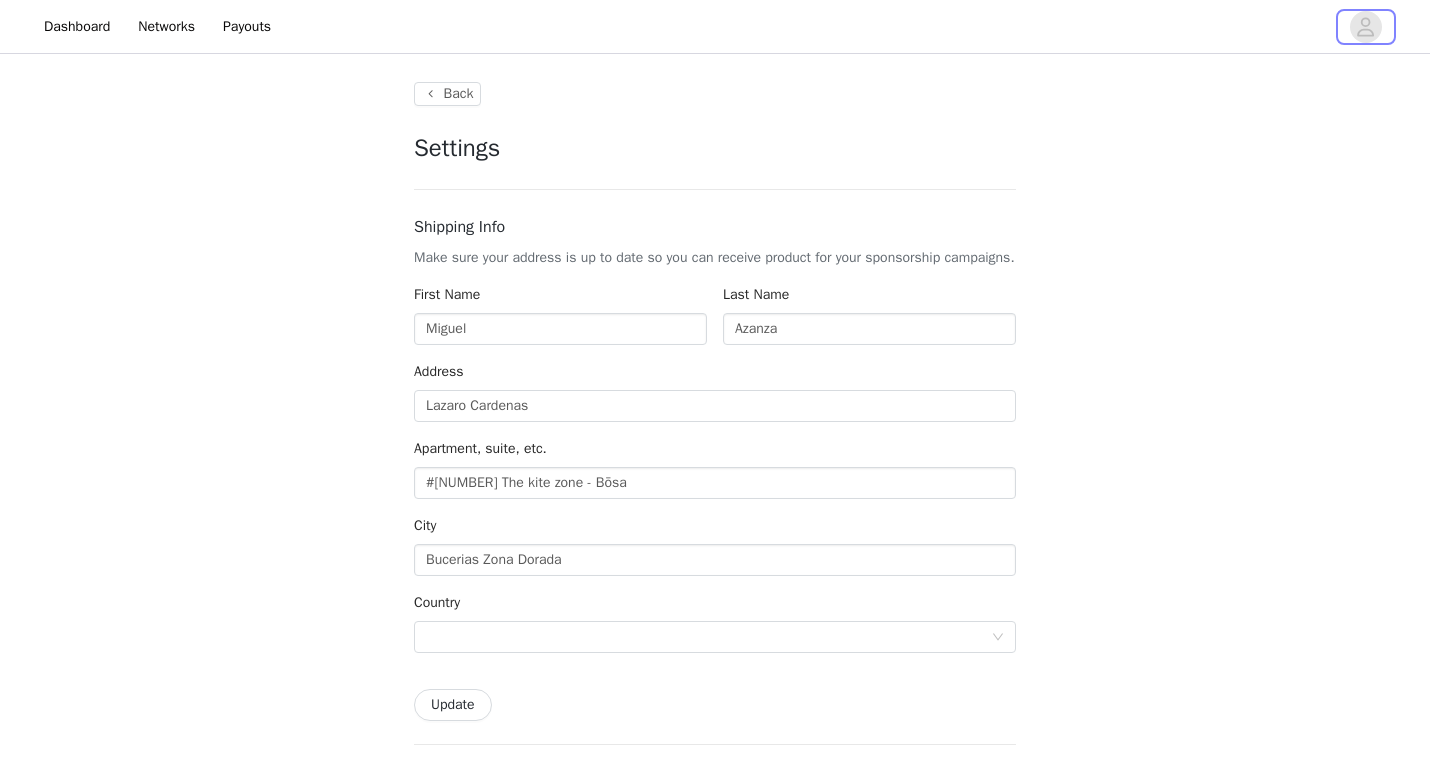 type on "+52 (Mexico)" 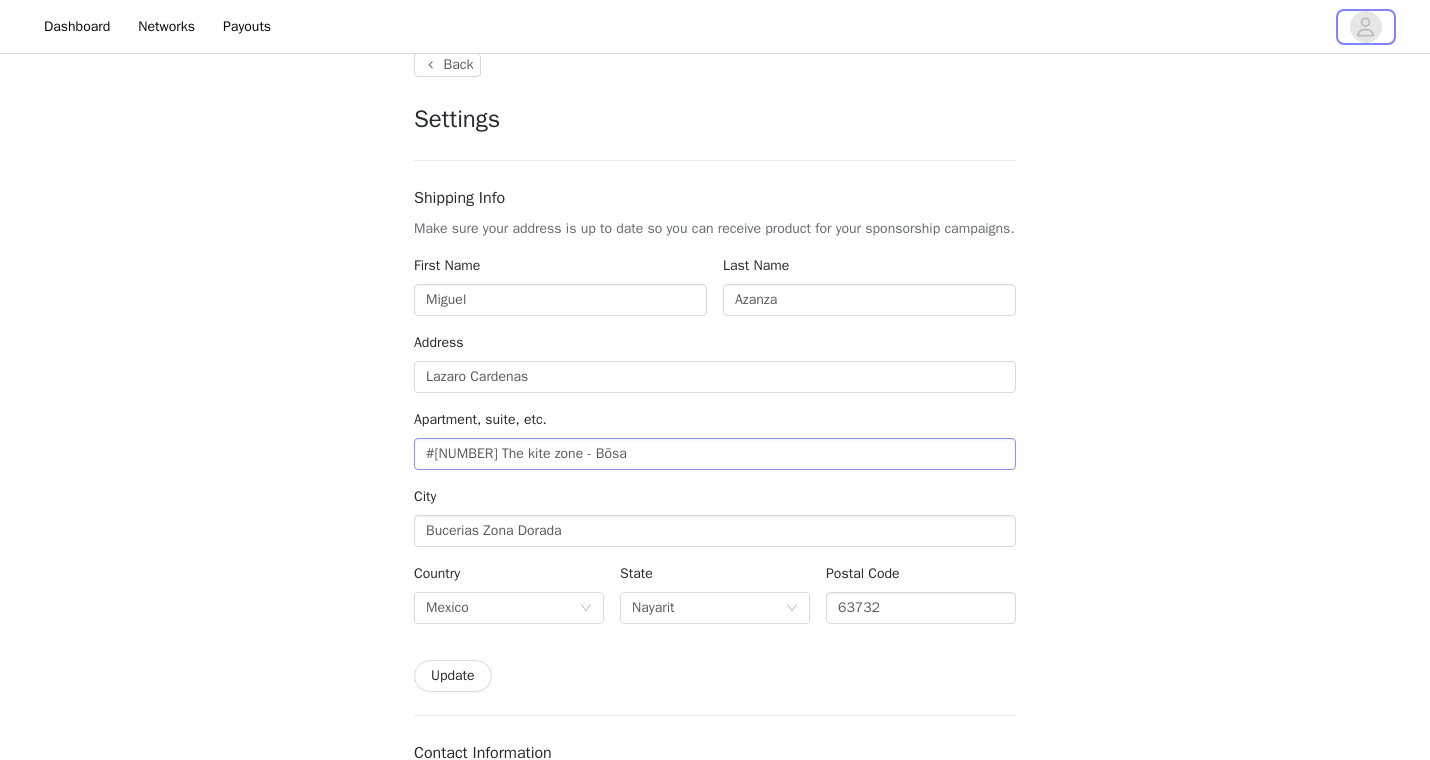 scroll, scrollTop: 0, scrollLeft: 0, axis: both 